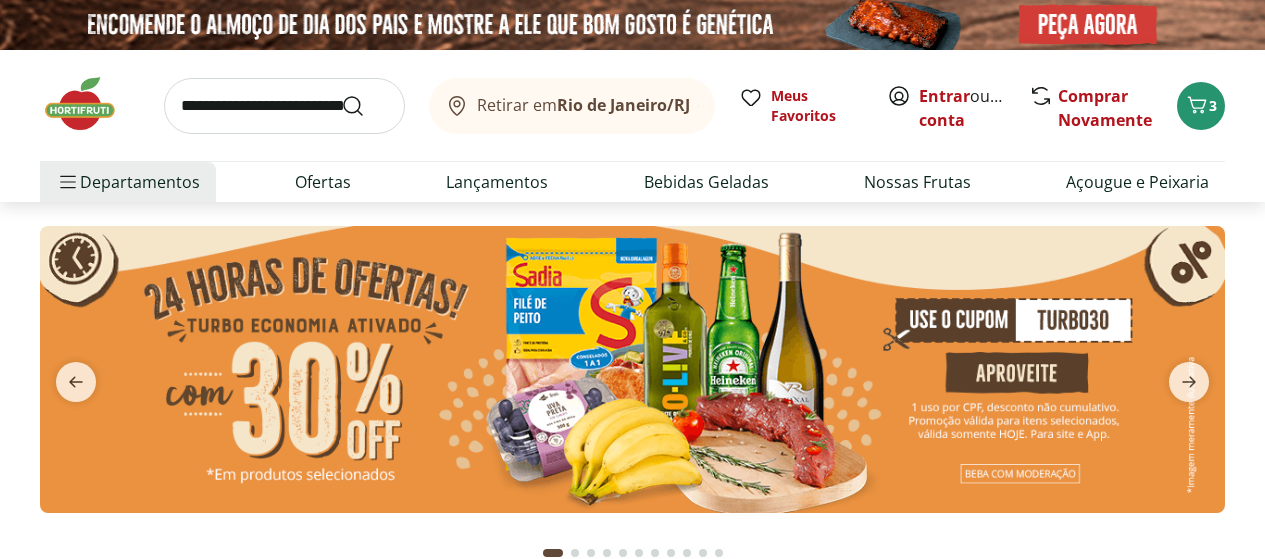 scroll, scrollTop: 0, scrollLeft: 0, axis: both 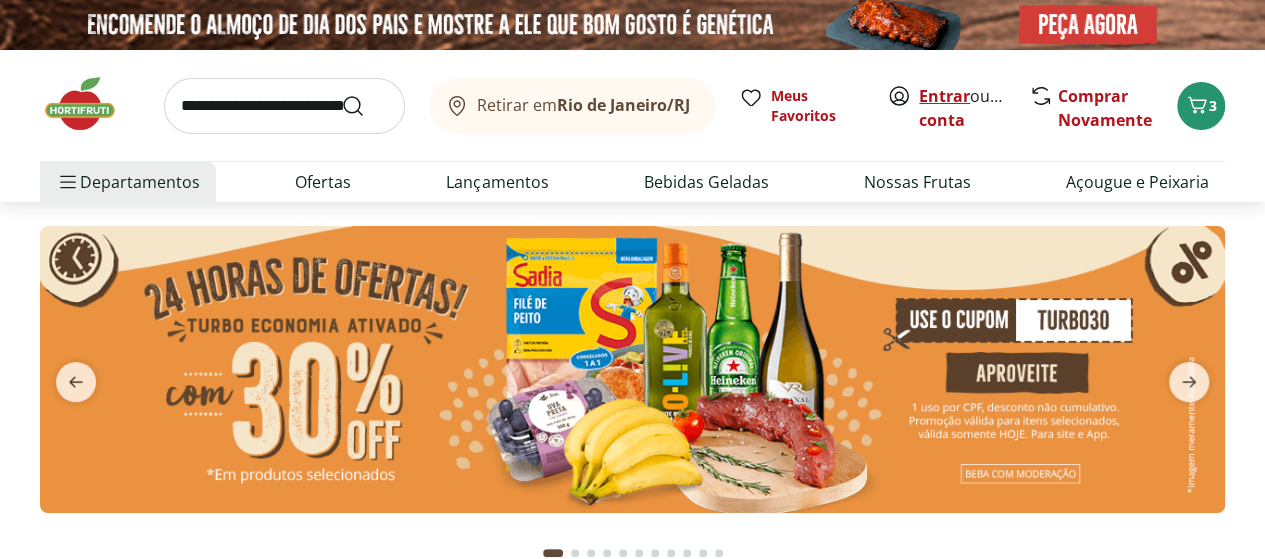 click on "Entrar" at bounding box center [944, 96] 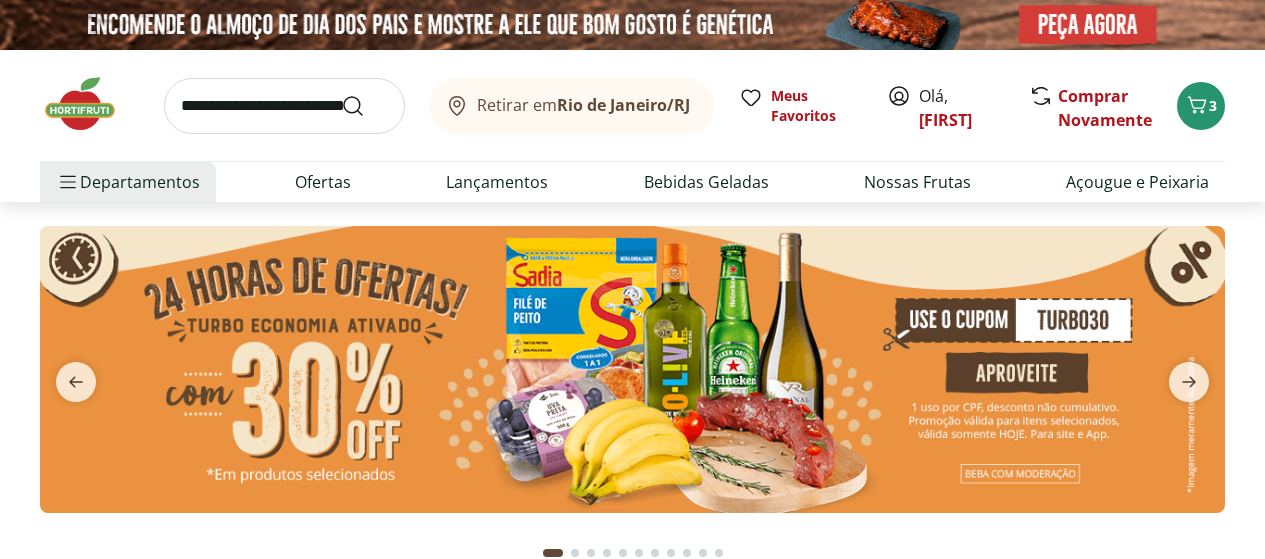 scroll, scrollTop: 0, scrollLeft: 0, axis: both 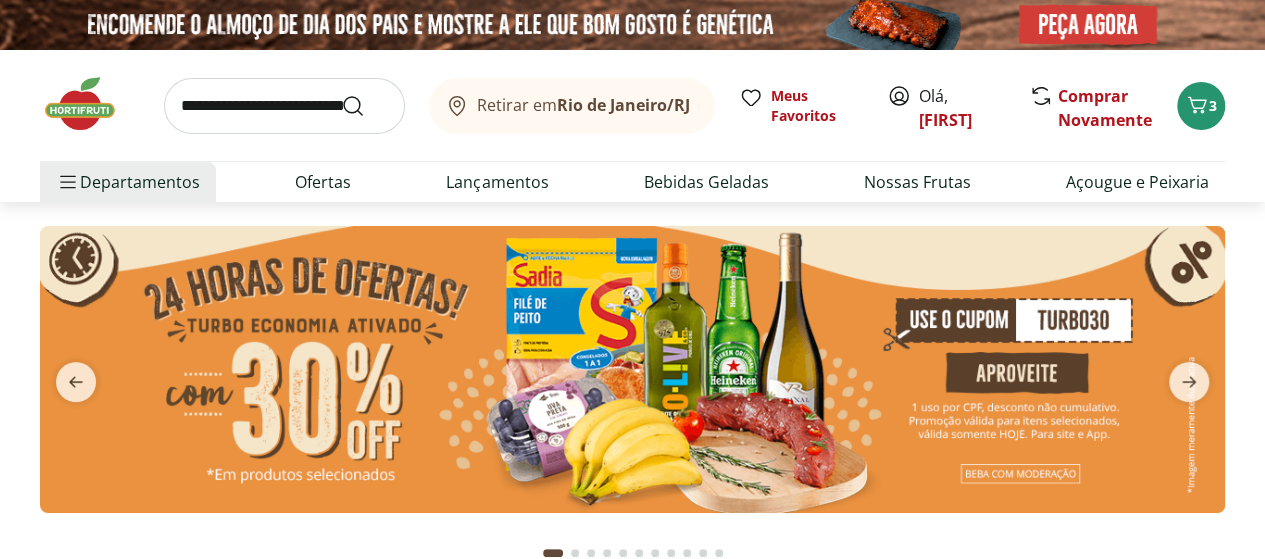 click at bounding box center [632, 369] 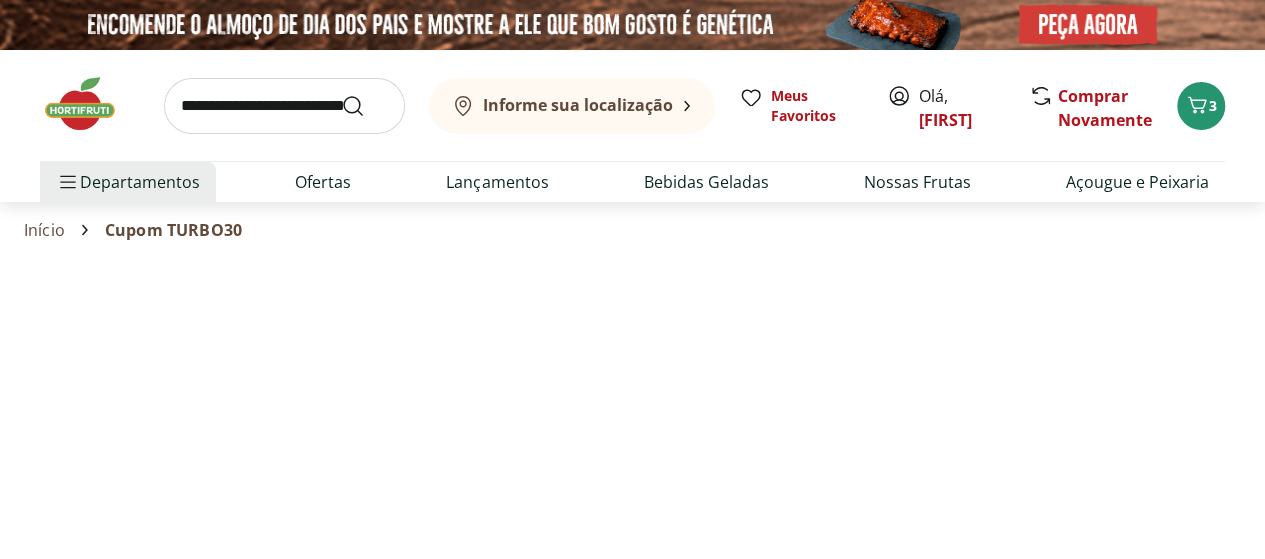 select on "**********" 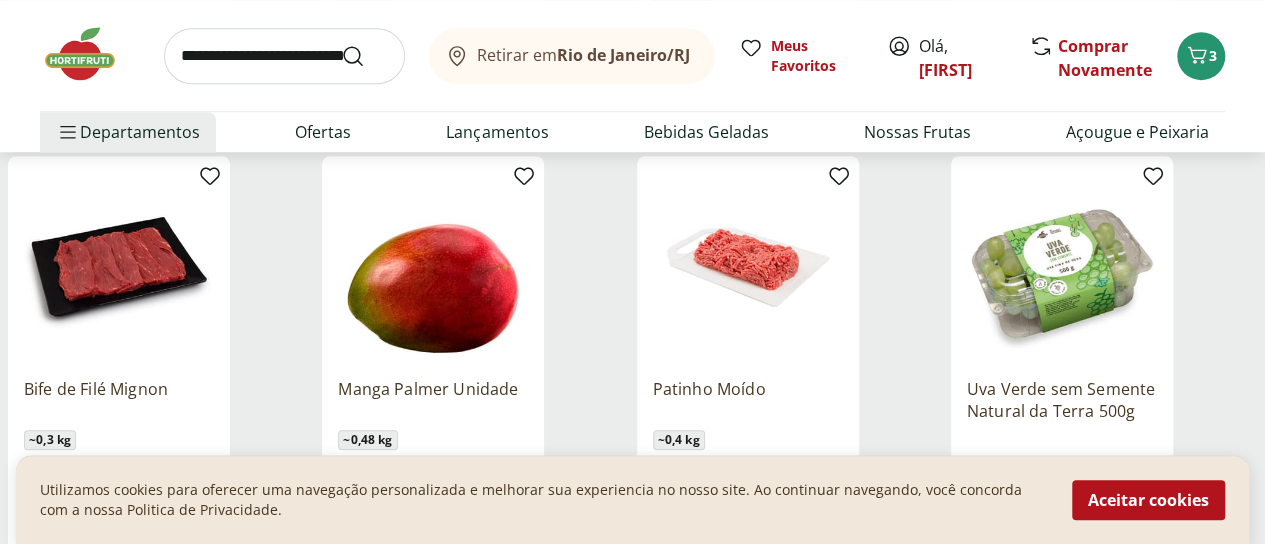 scroll, scrollTop: 700, scrollLeft: 0, axis: vertical 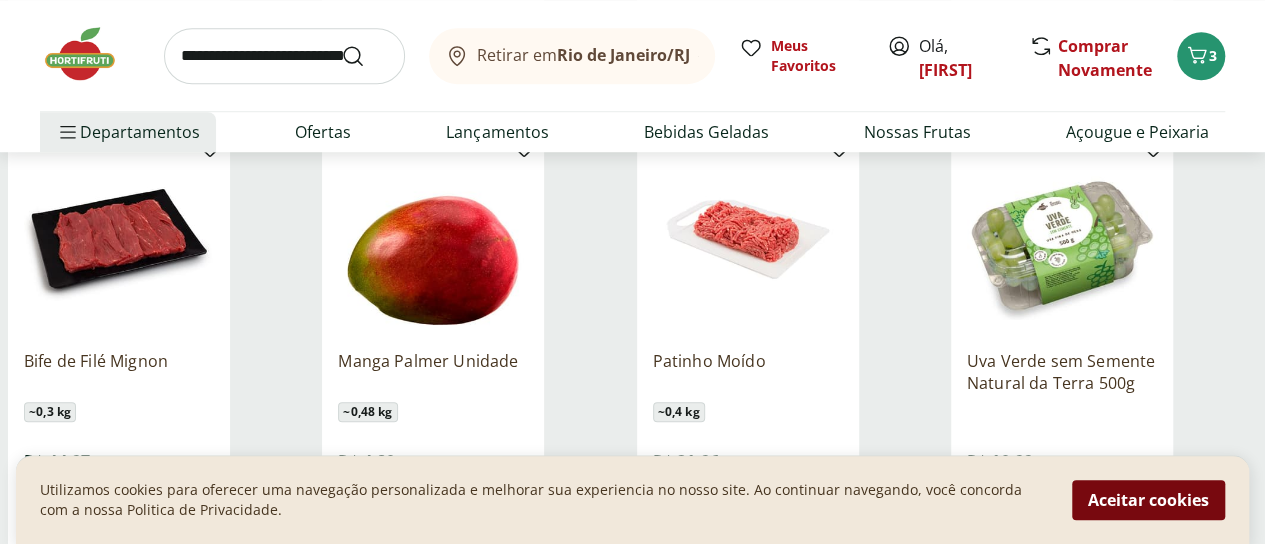 click on "Aceitar cookies" at bounding box center [1148, 500] 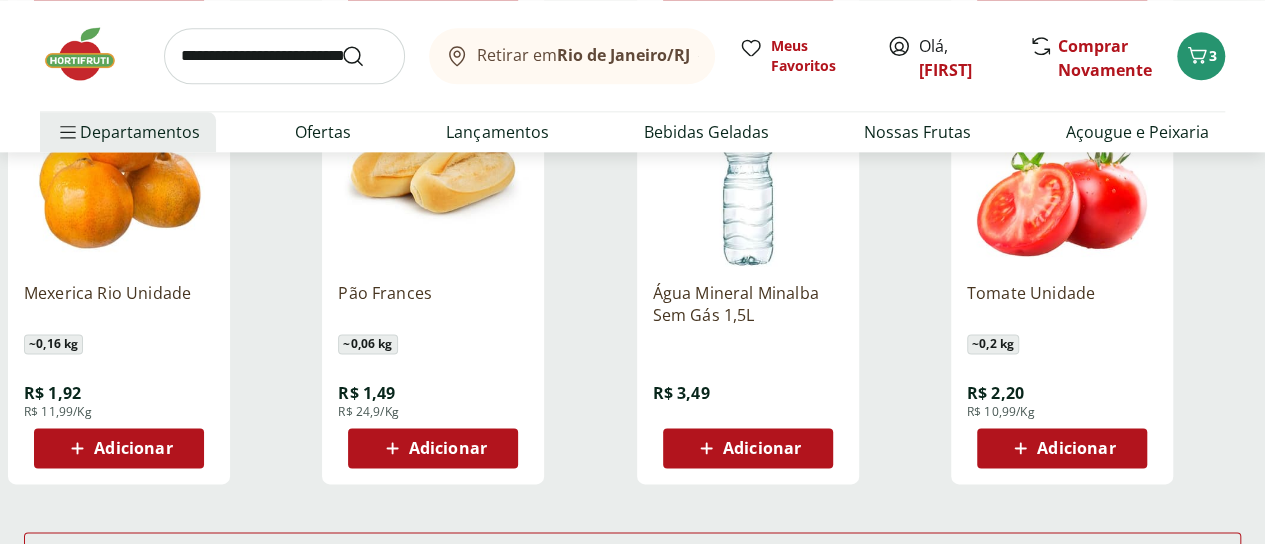 scroll, scrollTop: 1300, scrollLeft: 0, axis: vertical 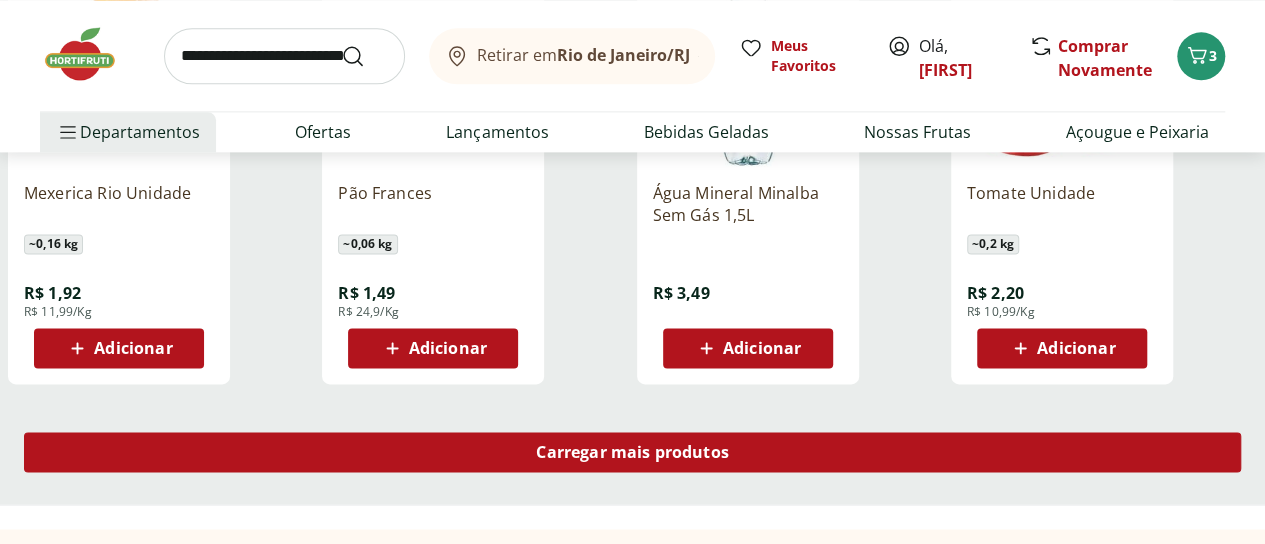 click on "Carregar mais produtos" at bounding box center [632, 452] 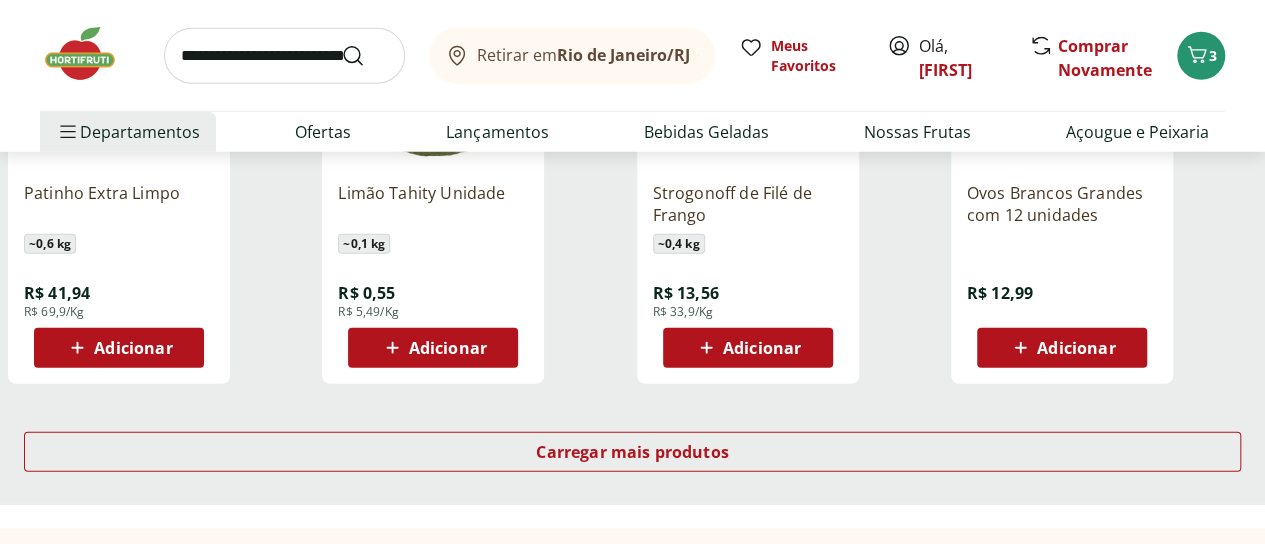 scroll, scrollTop: 2800, scrollLeft: 0, axis: vertical 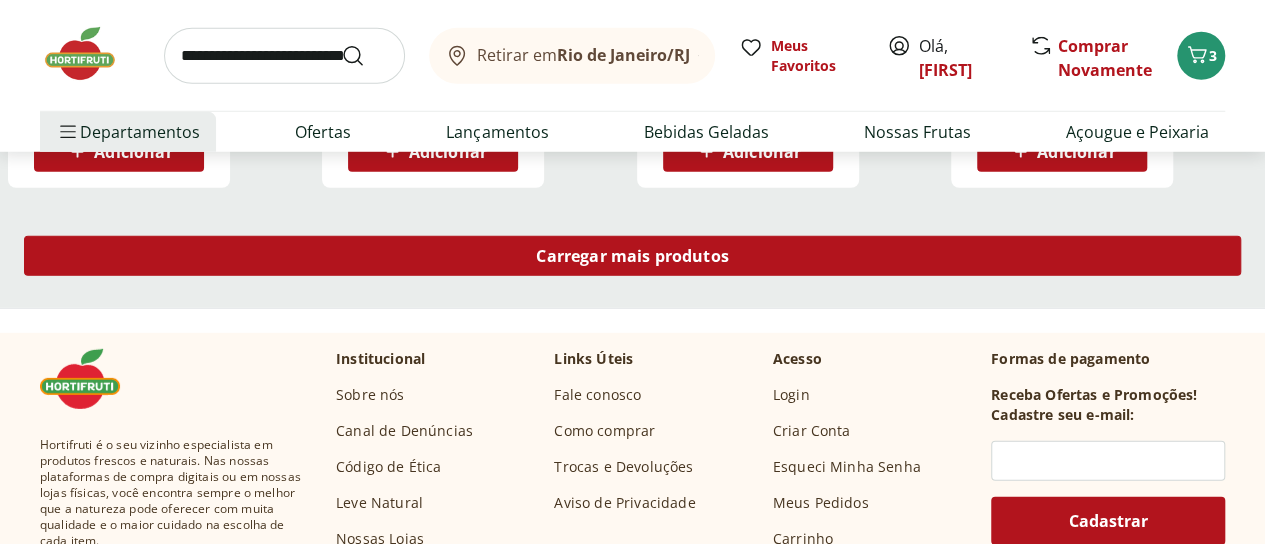 click on "Carregar mais produtos" at bounding box center [632, 256] 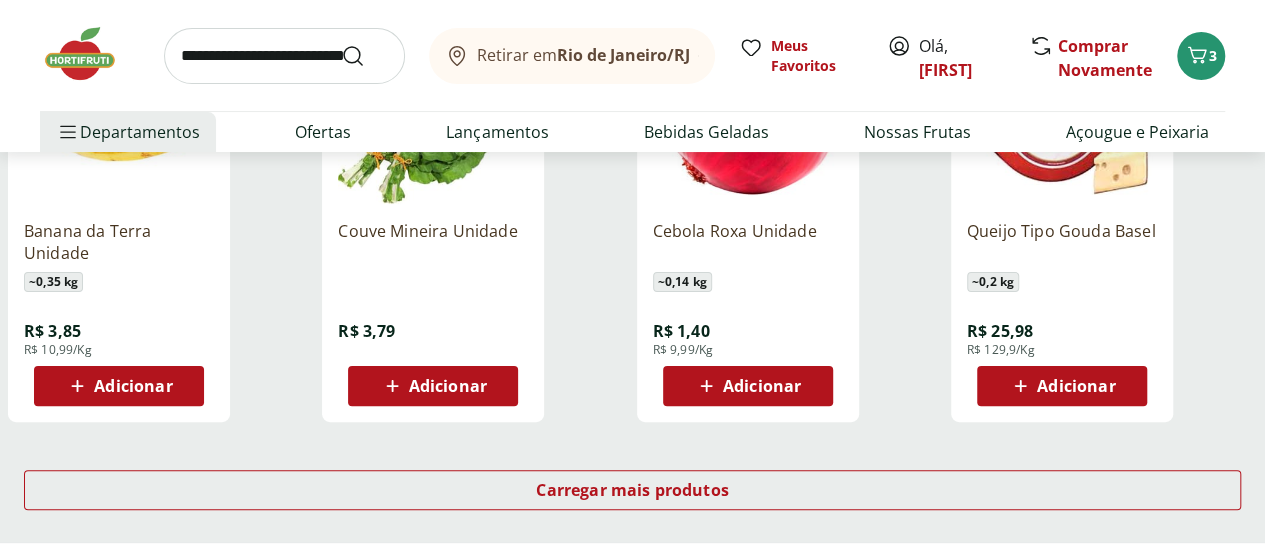 scroll, scrollTop: 3900, scrollLeft: 0, axis: vertical 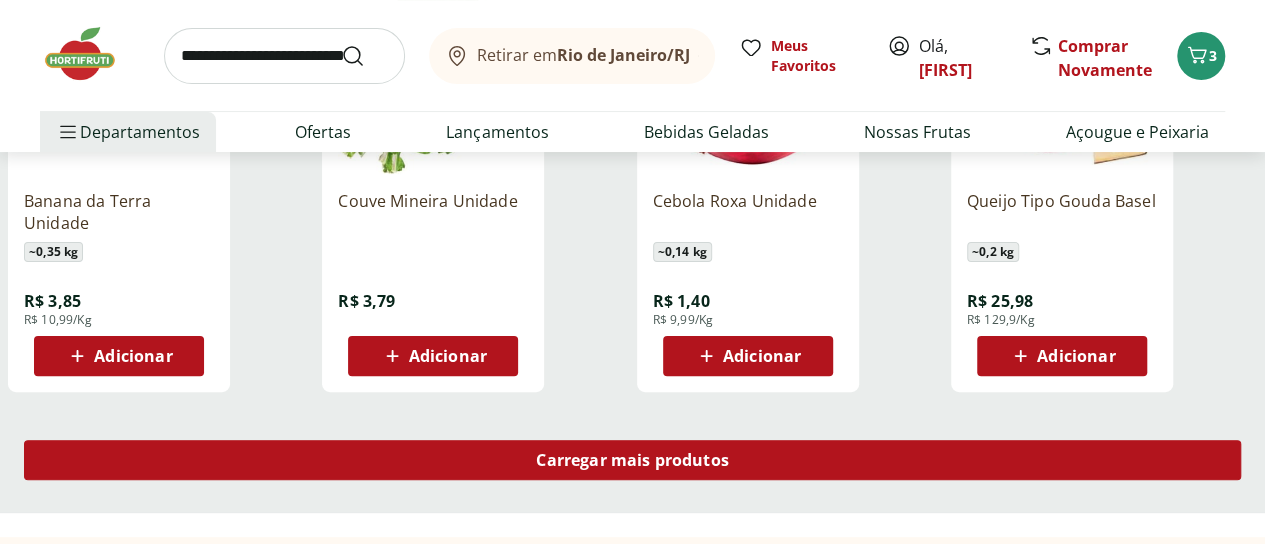 click on "Carregar mais produtos" at bounding box center (632, 460) 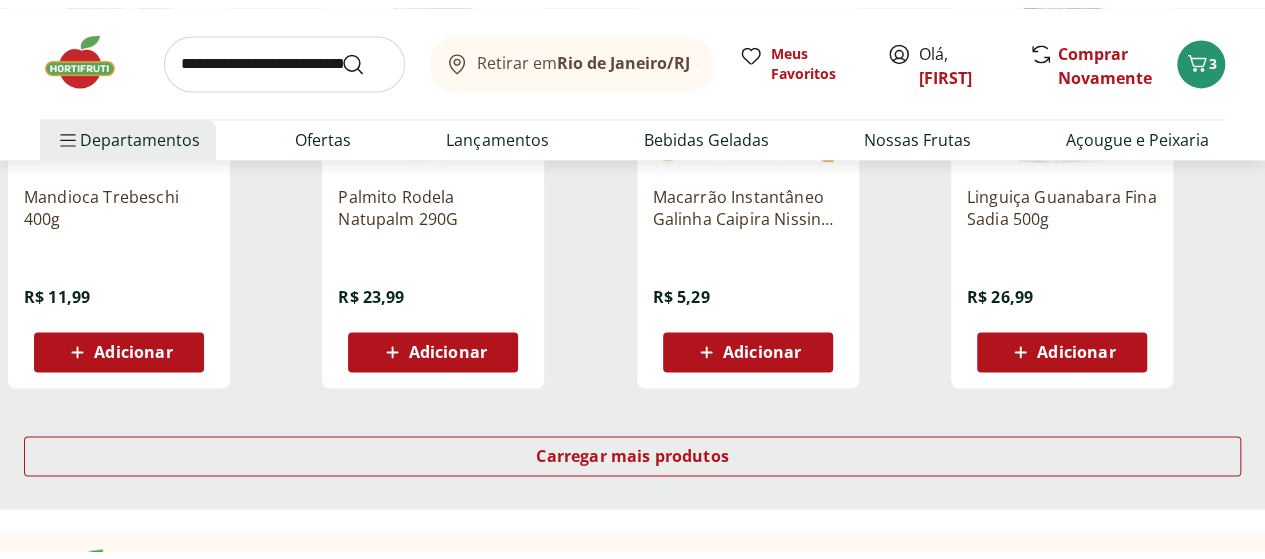 scroll, scrollTop: 5400, scrollLeft: 0, axis: vertical 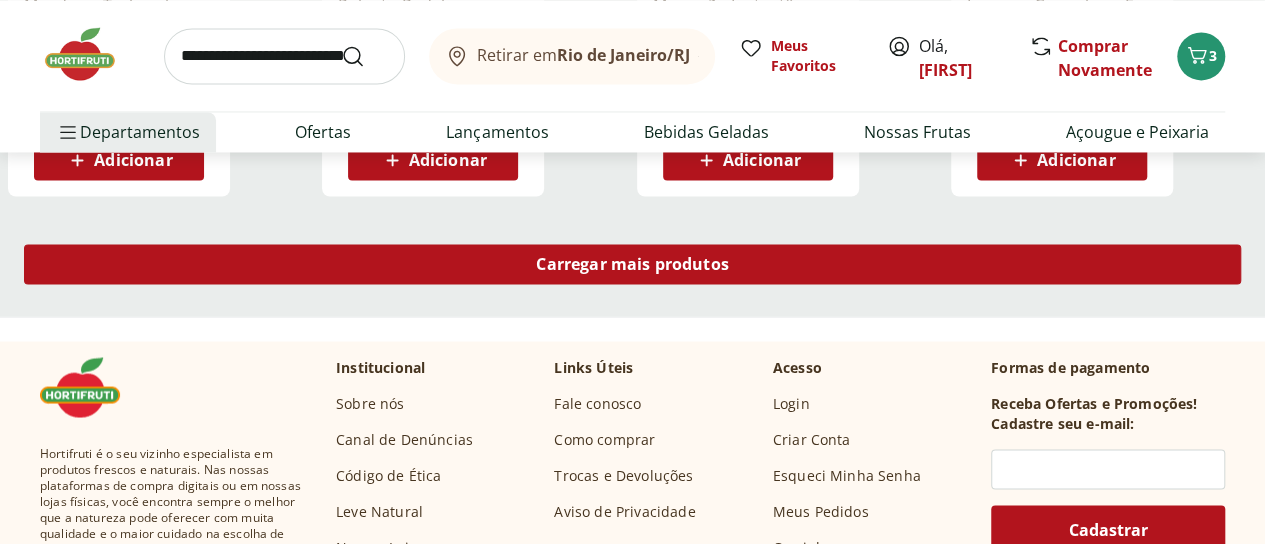 click on "Carregar mais produtos" at bounding box center (632, 264) 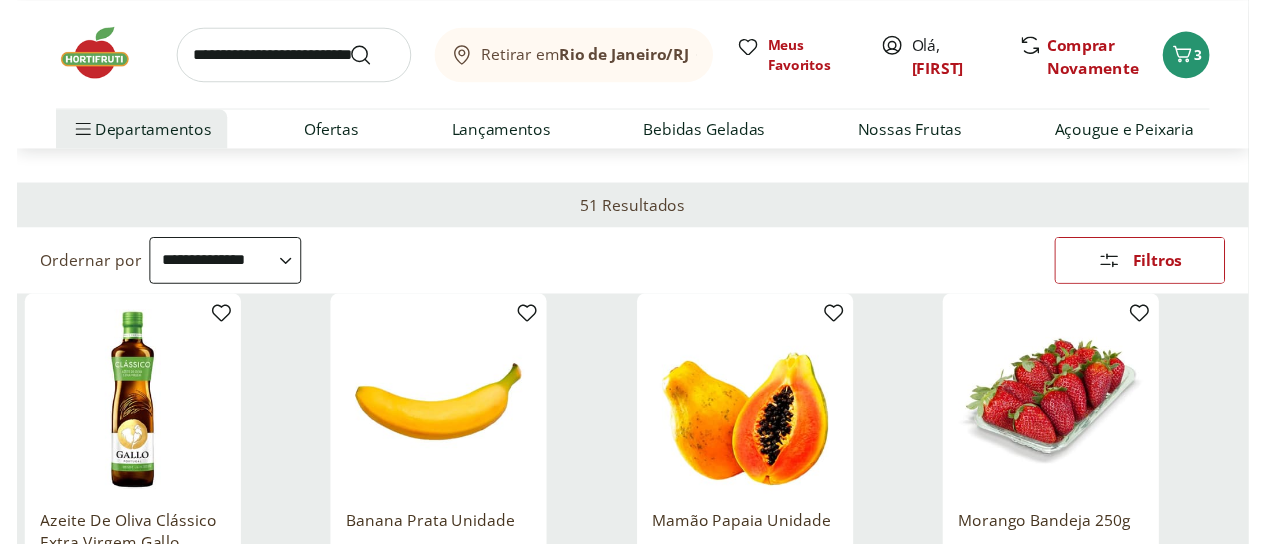 scroll, scrollTop: 0, scrollLeft: 0, axis: both 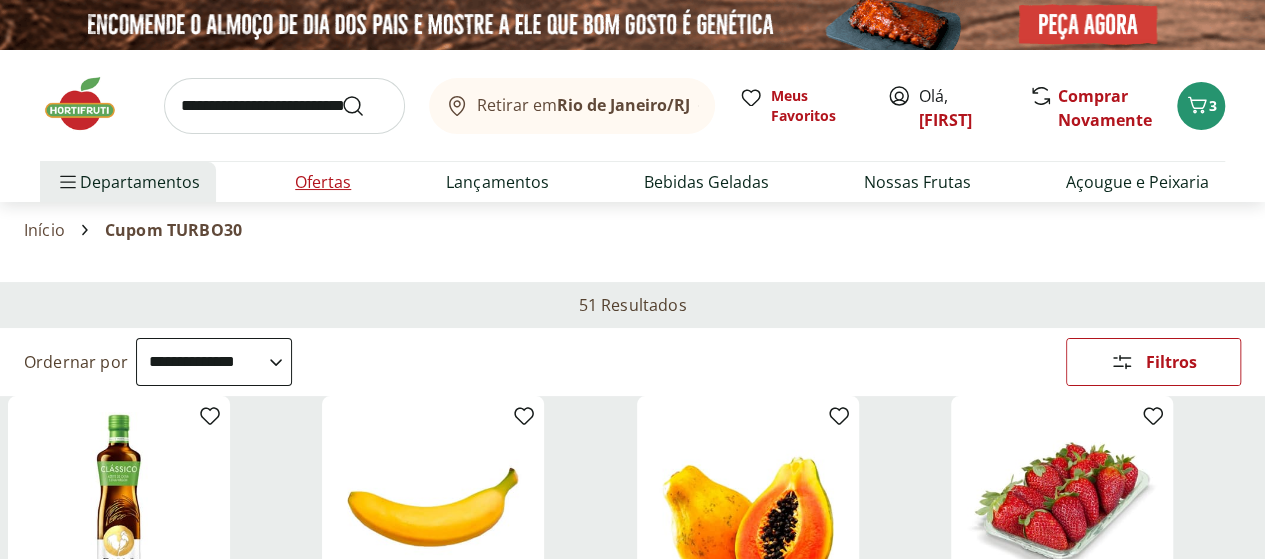 click on "Ofertas" at bounding box center (323, 182) 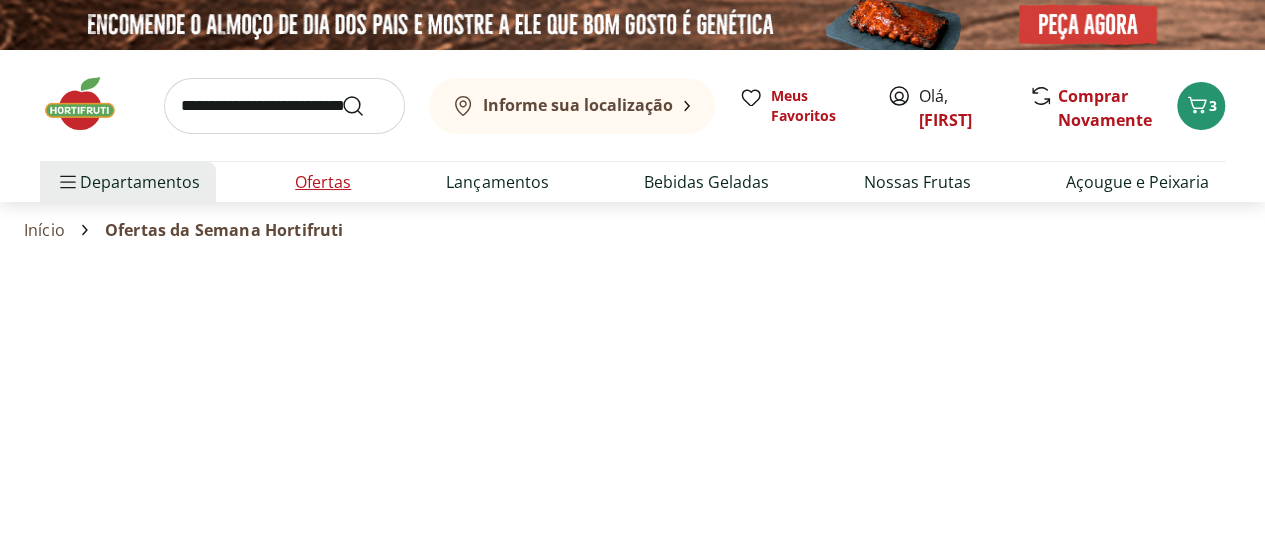 select on "**********" 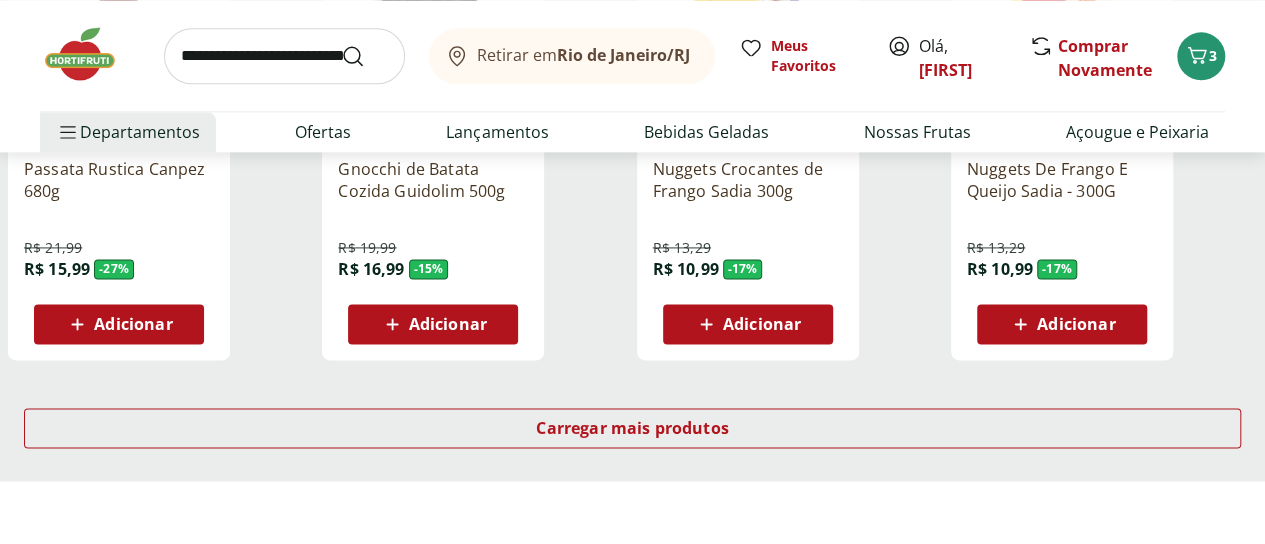 scroll, scrollTop: 1400, scrollLeft: 0, axis: vertical 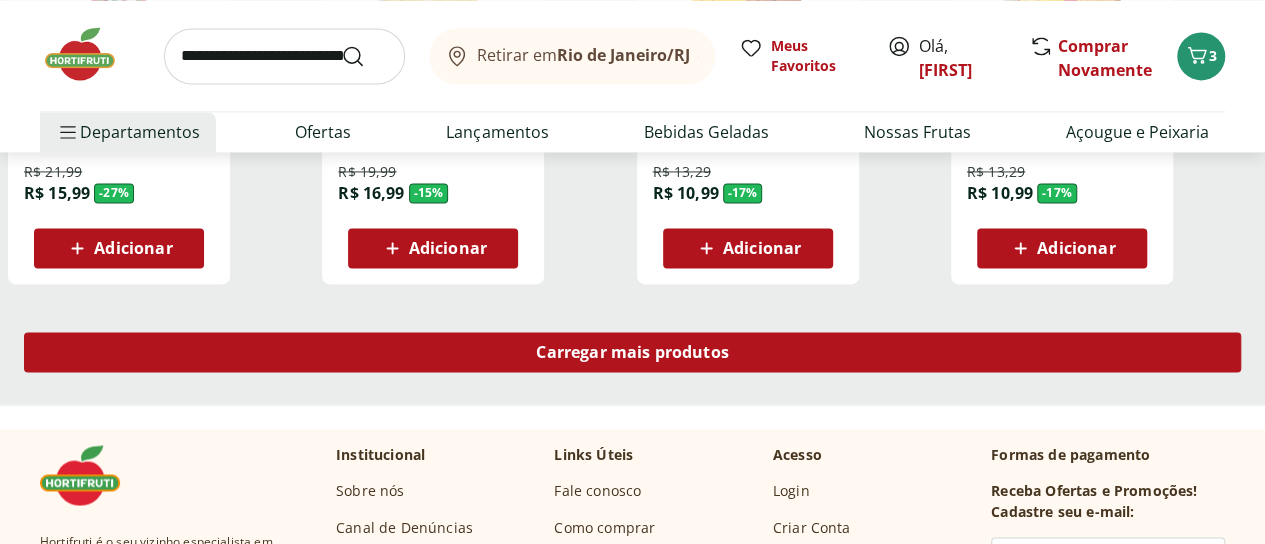 click on "Carregar mais produtos" at bounding box center [632, 352] 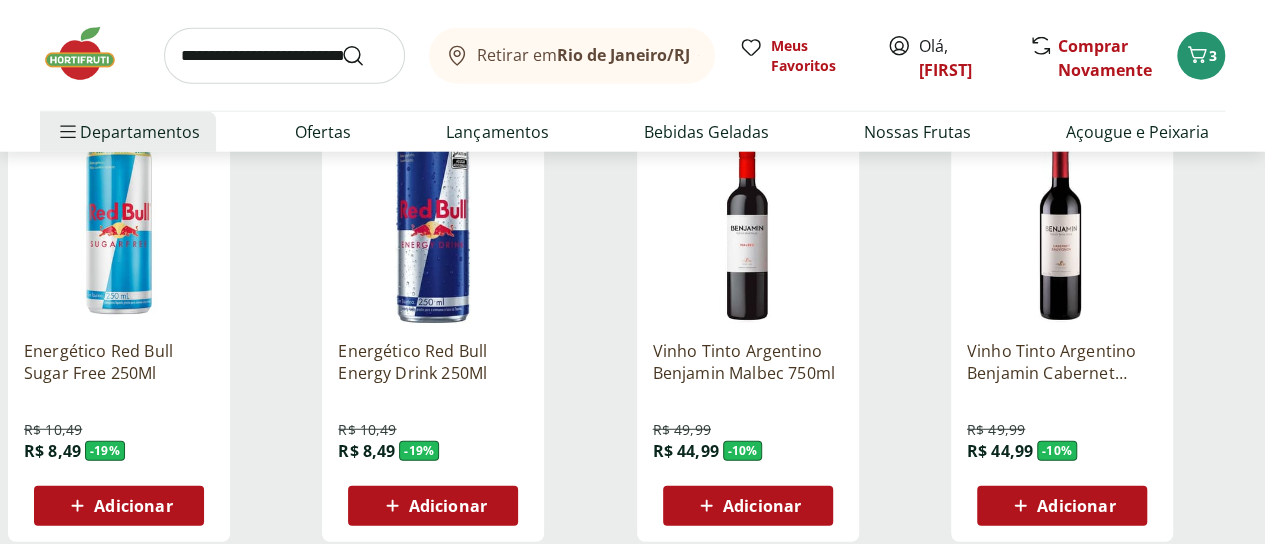 scroll, scrollTop: 2500, scrollLeft: 0, axis: vertical 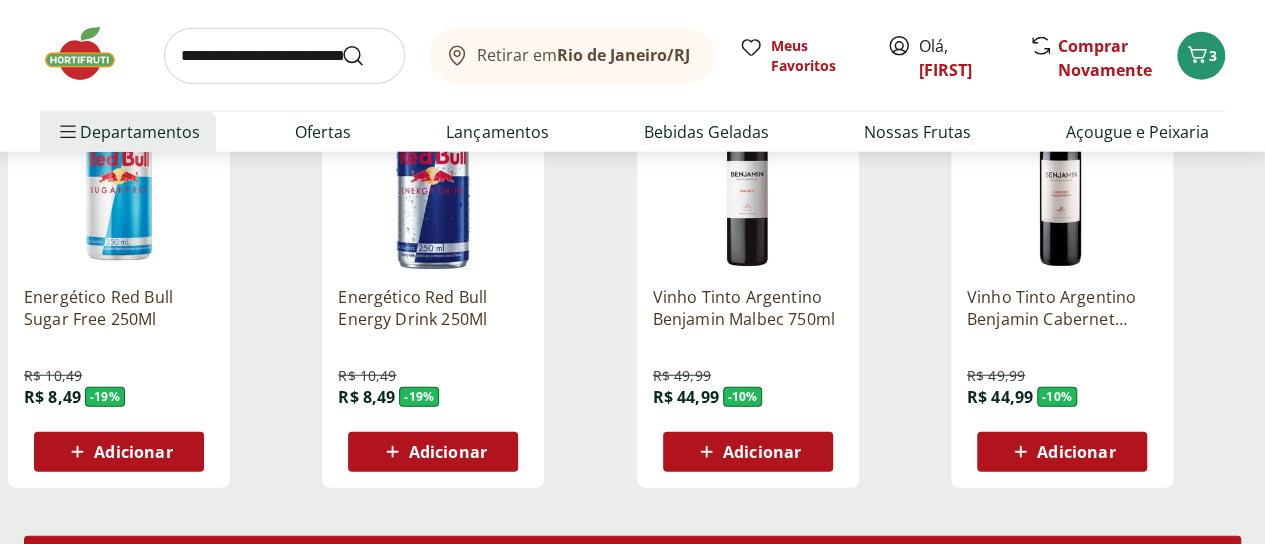 click on "Carregar mais produtos" at bounding box center [632, 556] 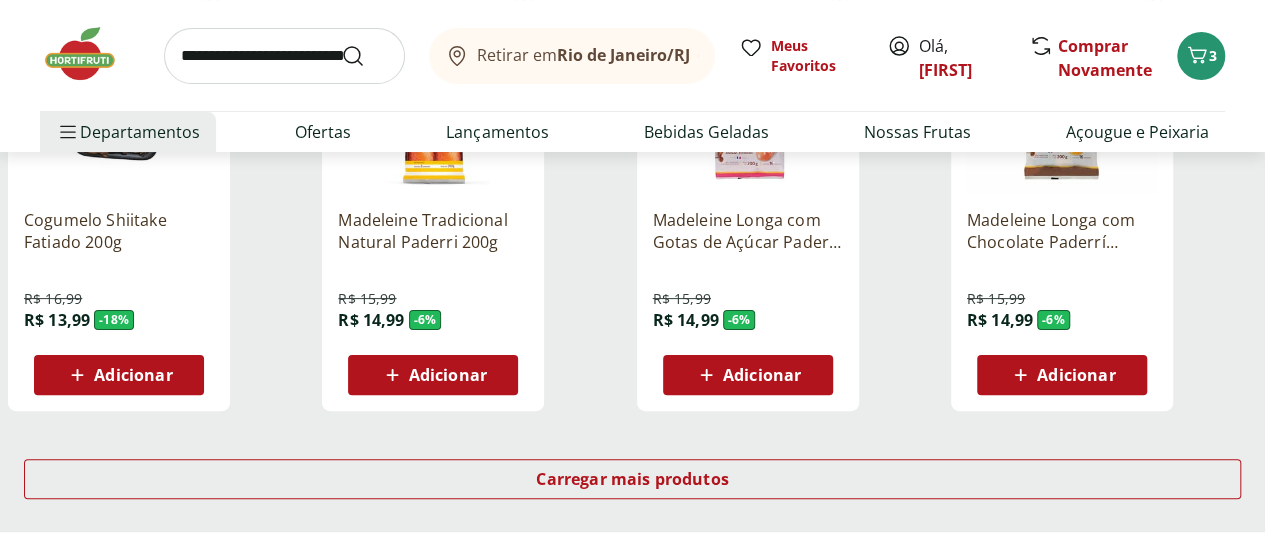 scroll, scrollTop: 3900, scrollLeft: 0, axis: vertical 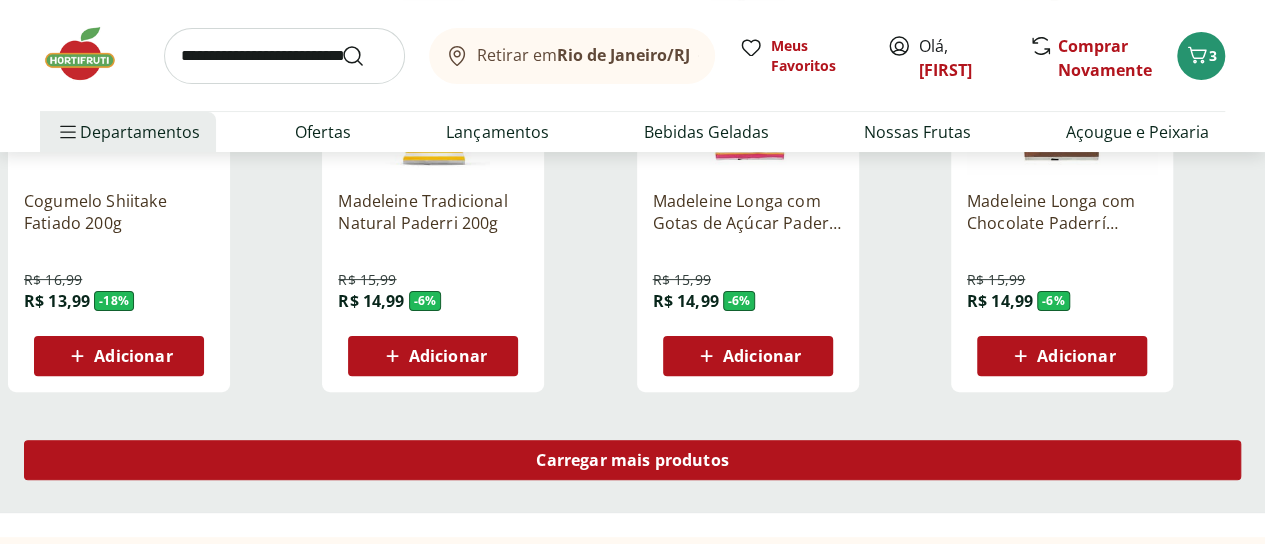 click on "Carregar mais produtos" at bounding box center (632, 460) 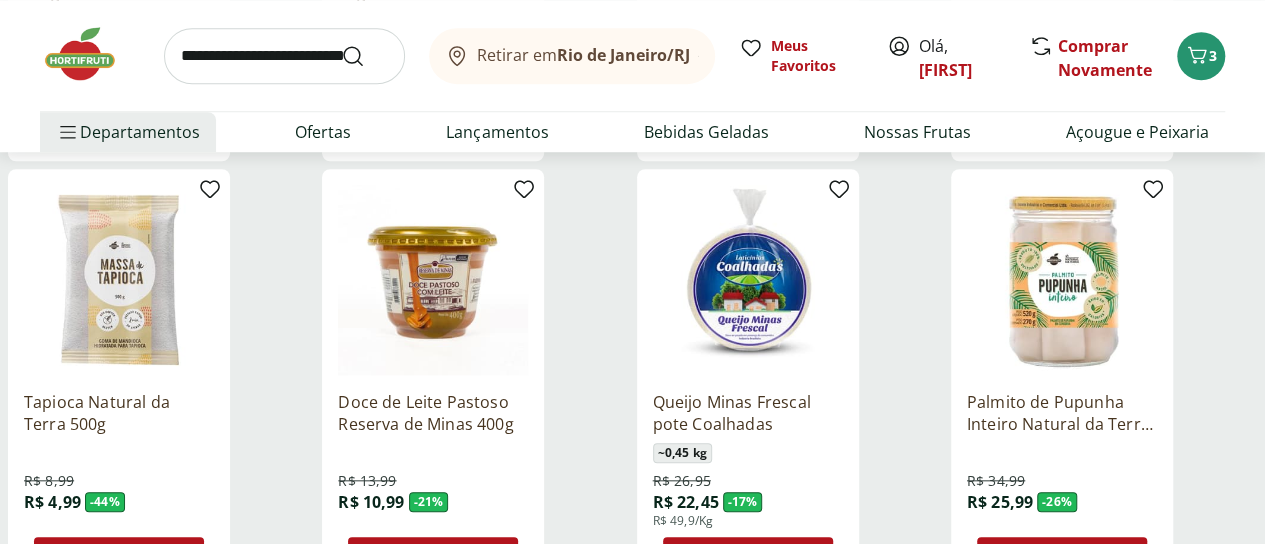 scroll, scrollTop: 4600, scrollLeft: 0, axis: vertical 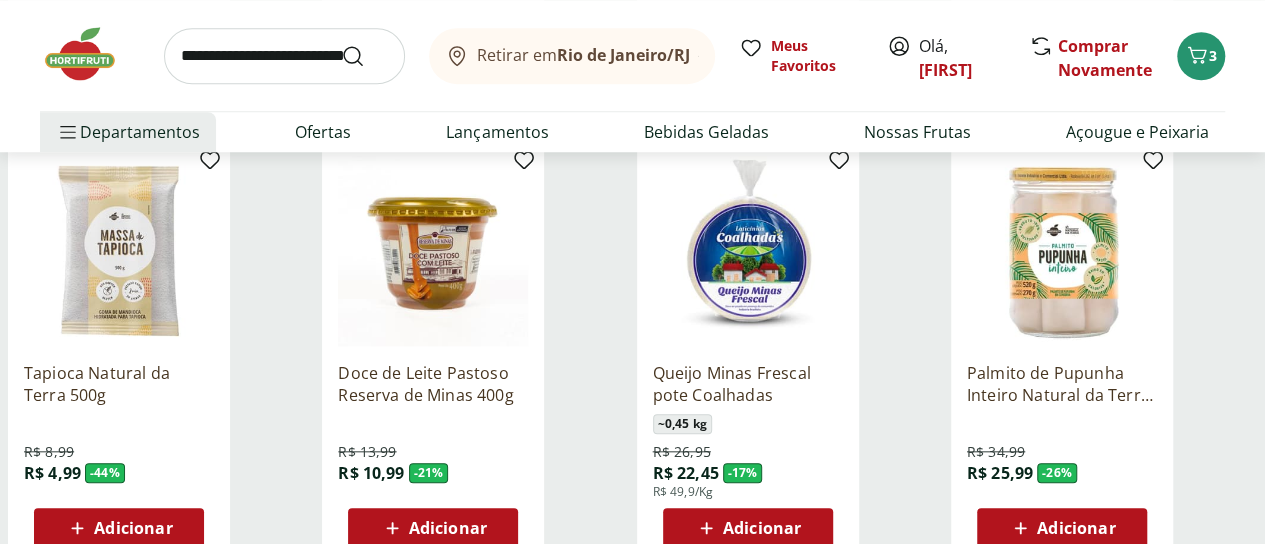 click on "Adicionar" at bounding box center (448, 528) 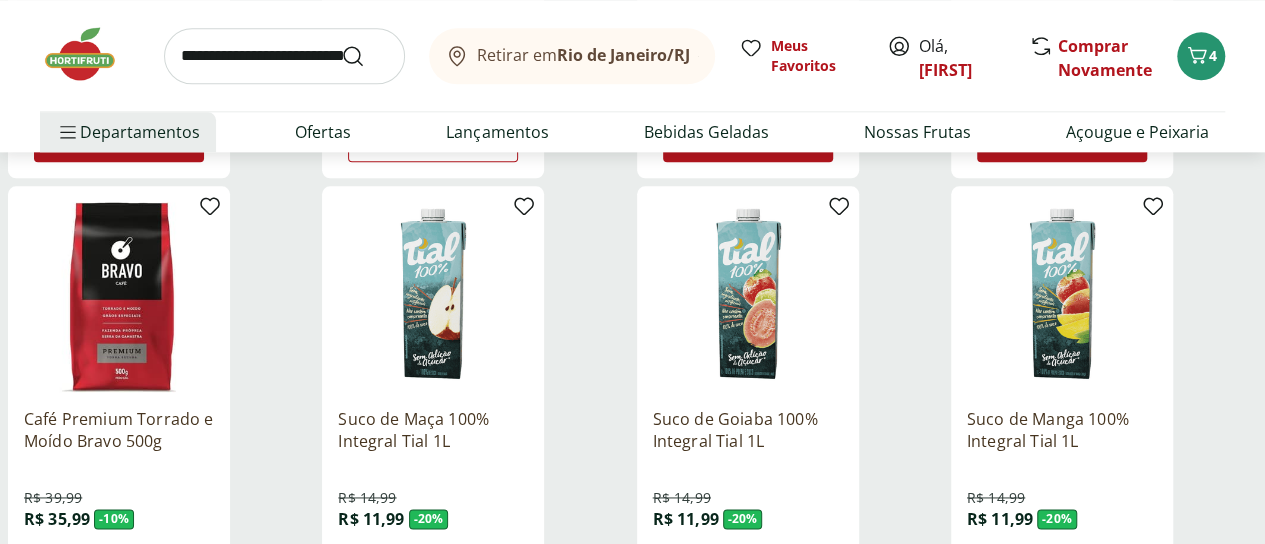 scroll, scrollTop: 5000, scrollLeft: 0, axis: vertical 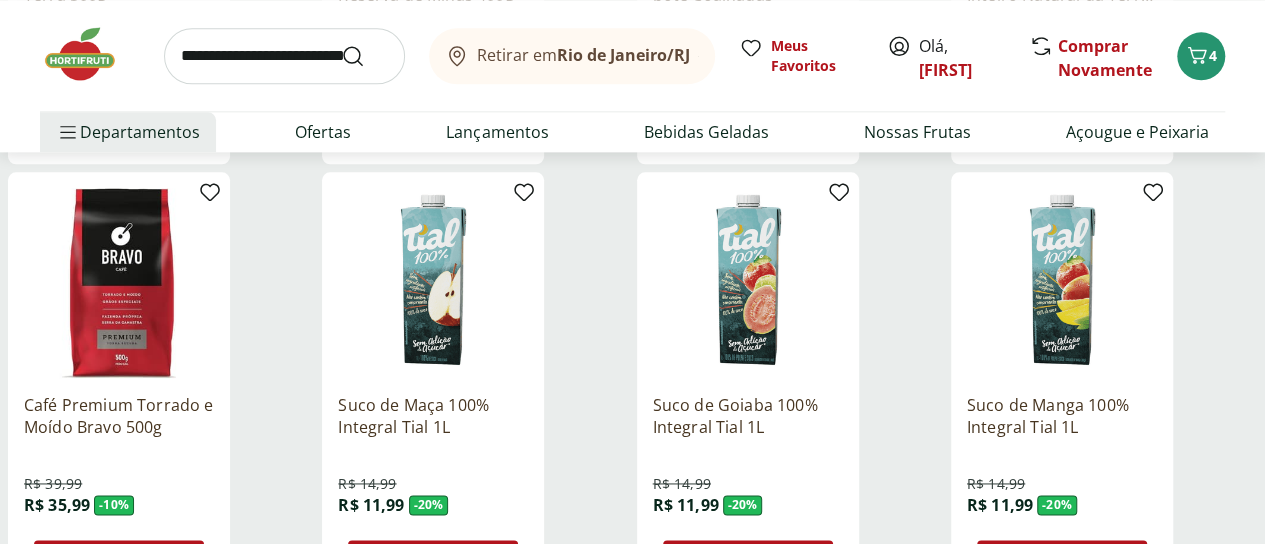 click on "Adicionar" at bounding box center (448, 560) 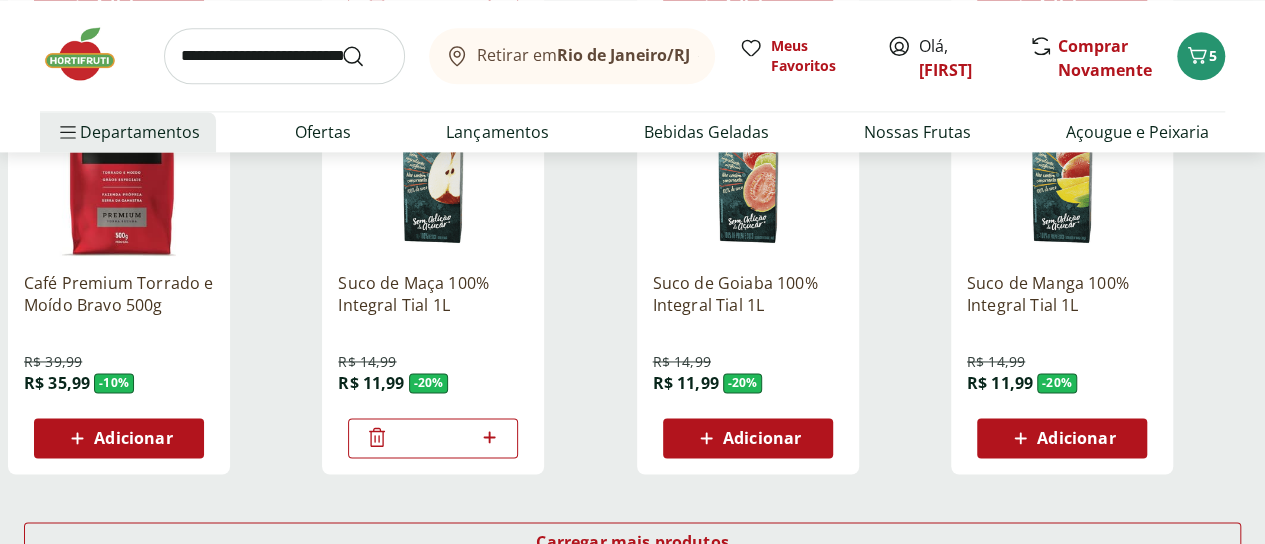 scroll, scrollTop: 5200, scrollLeft: 0, axis: vertical 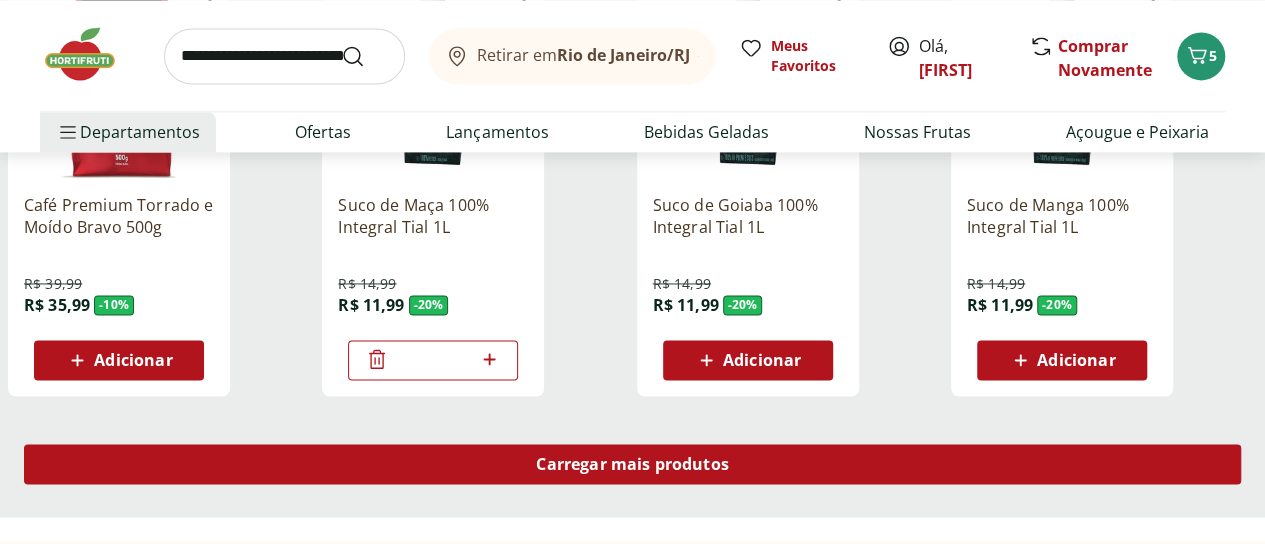 click on "Carregar mais produtos" at bounding box center (632, 464) 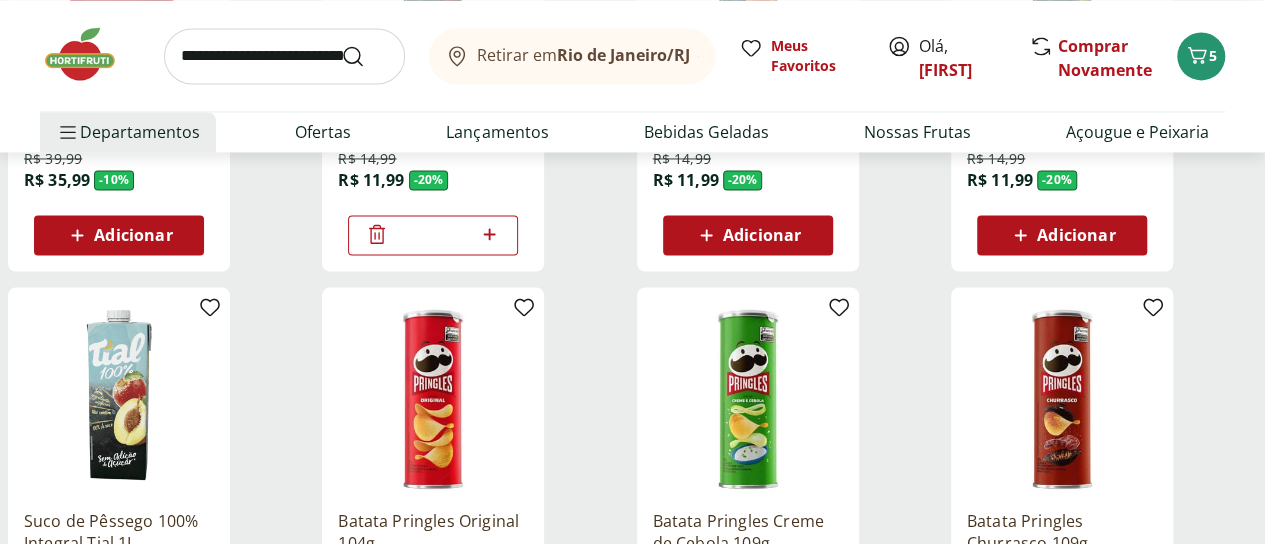 scroll, scrollTop: 5400, scrollLeft: 0, axis: vertical 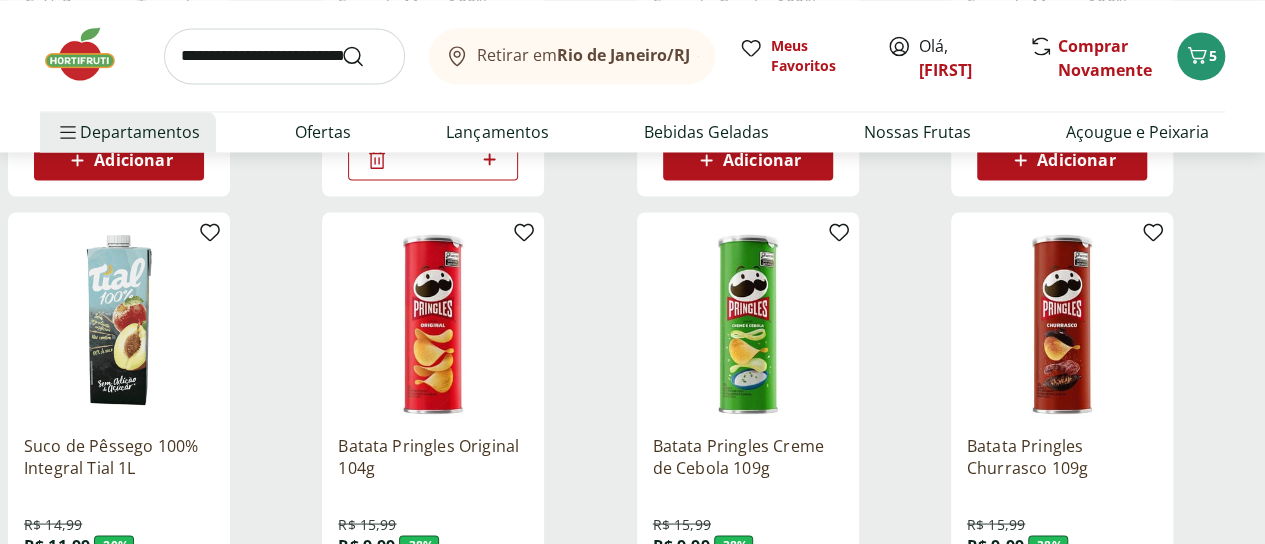 click on "Adicionar" at bounding box center [133, 600] 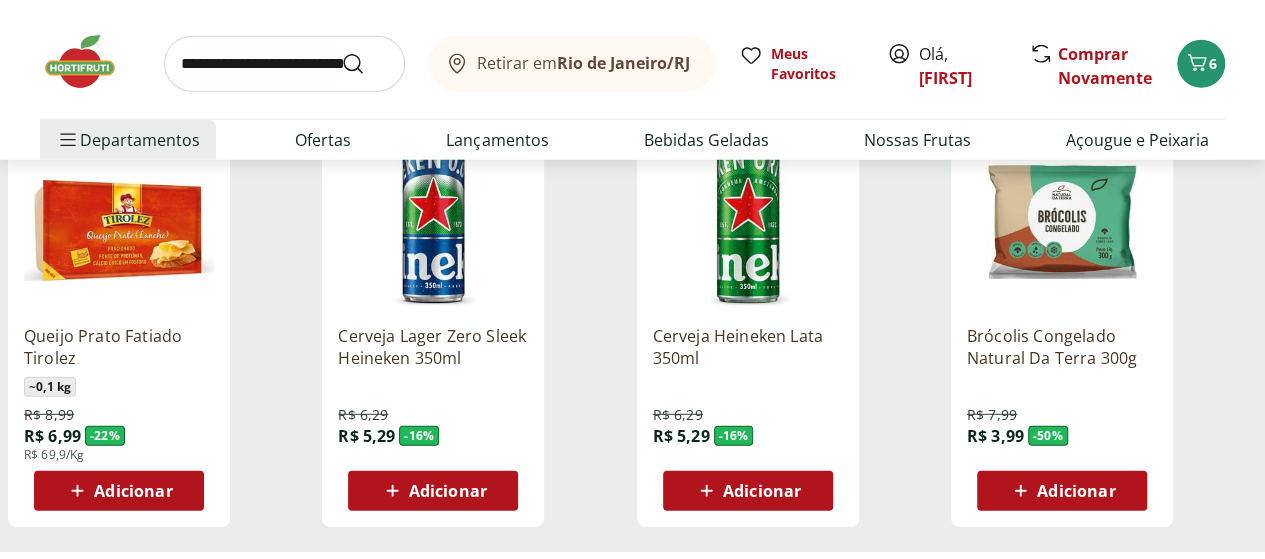 scroll, scrollTop: 6400, scrollLeft: 0, axis: vertical 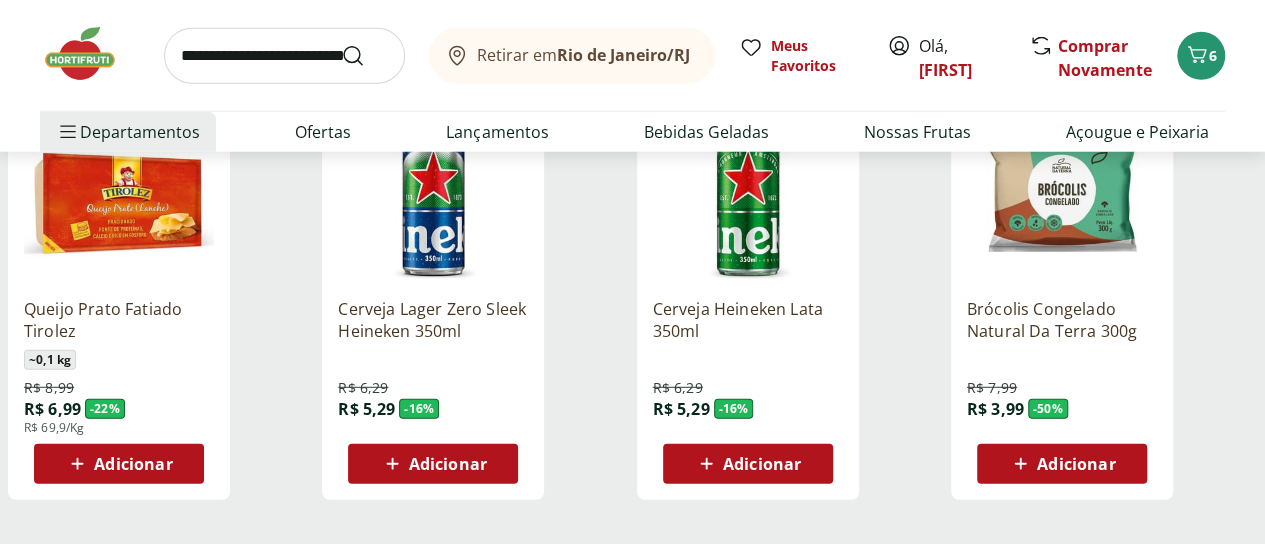 click on "Adicionar" at bounding box center (1062, 464) 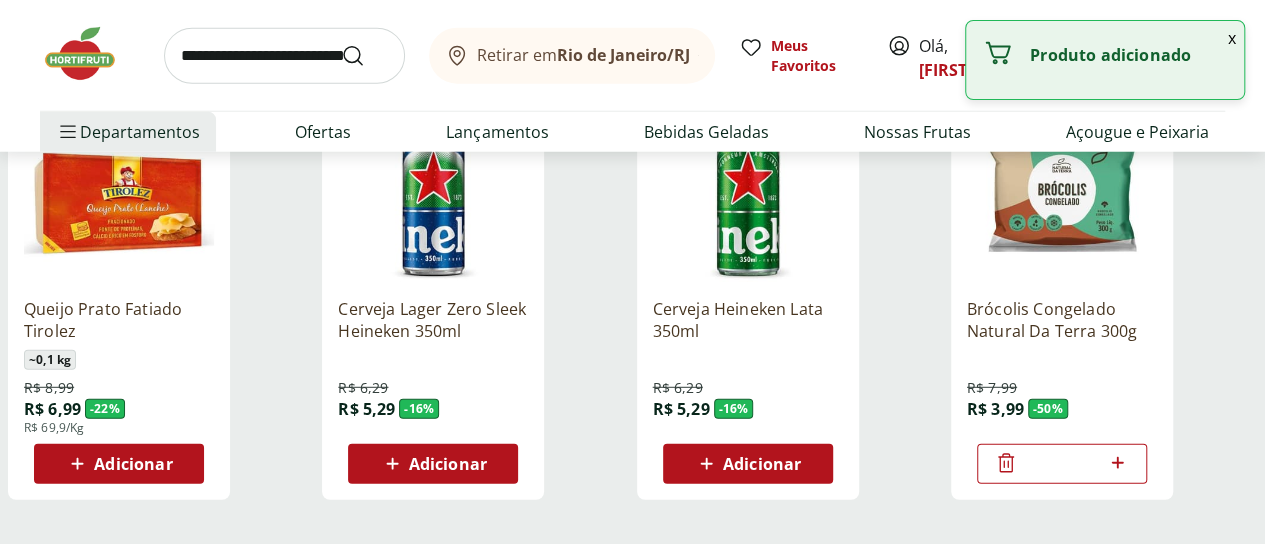 click on "Carregar mais produtos" at bounding box center [632, 568] 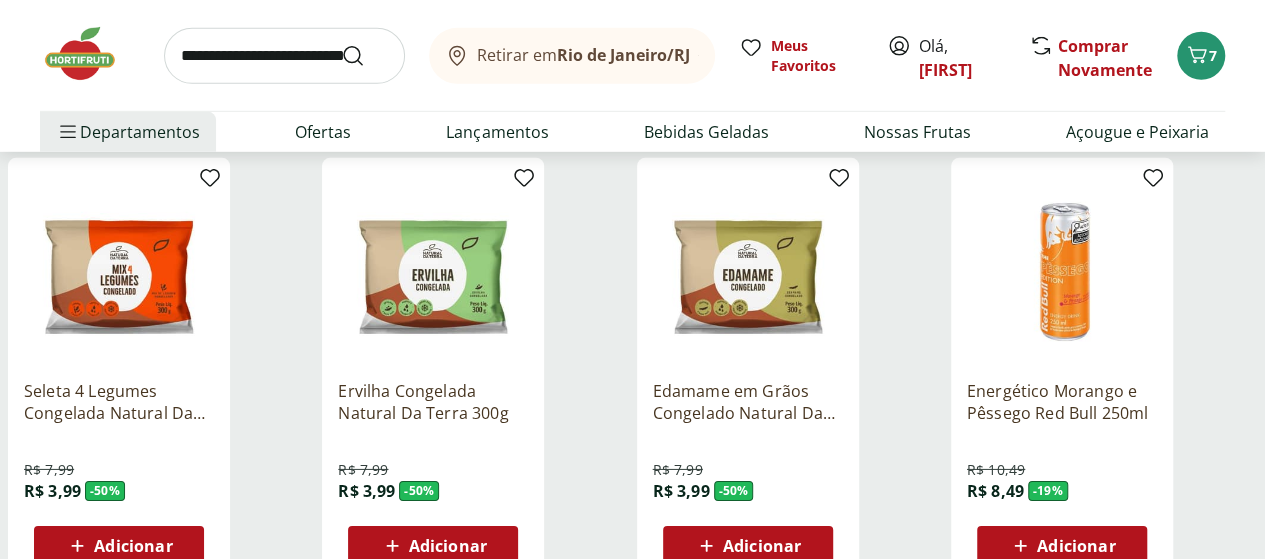 scroll, scrollTop: 6800, scrollLeft: 0, axis: vertical 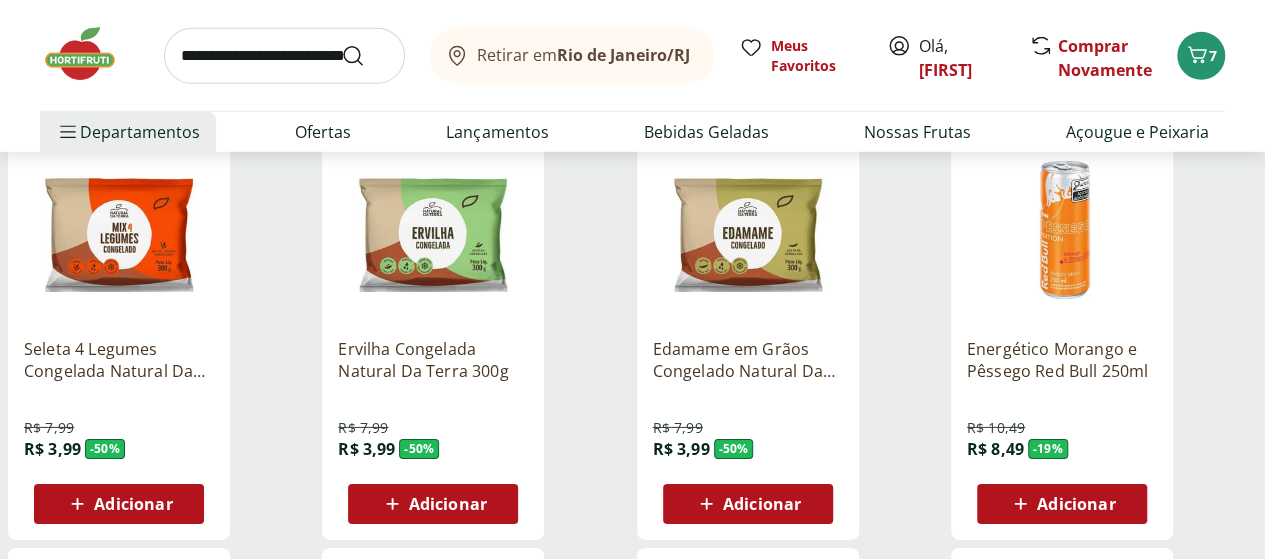 click on "Adicionar" at bounding box center [762, 504] 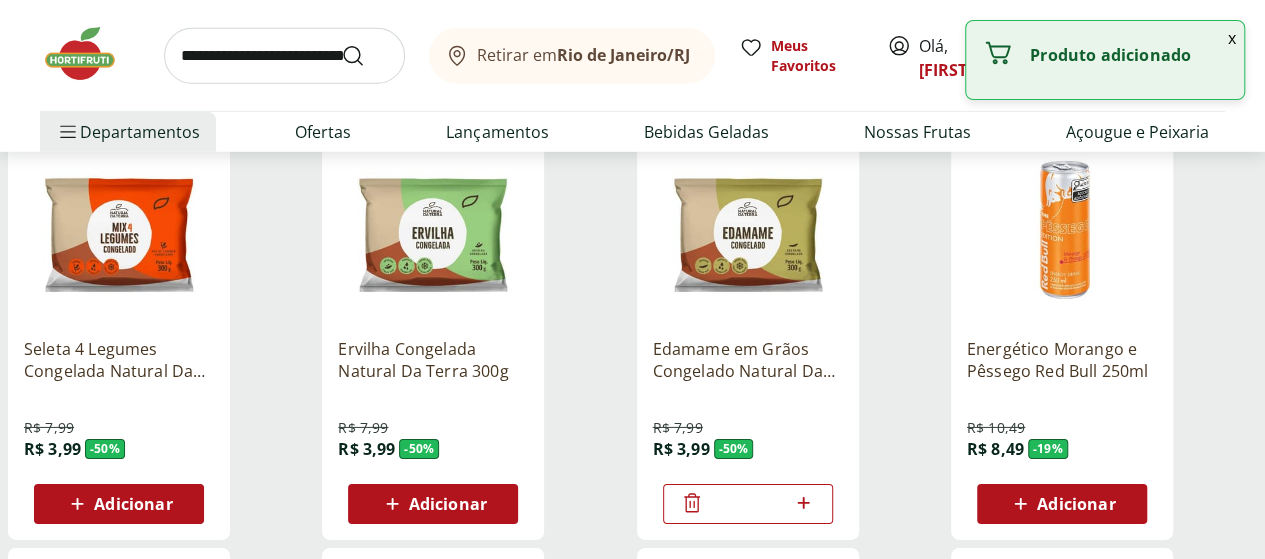 click 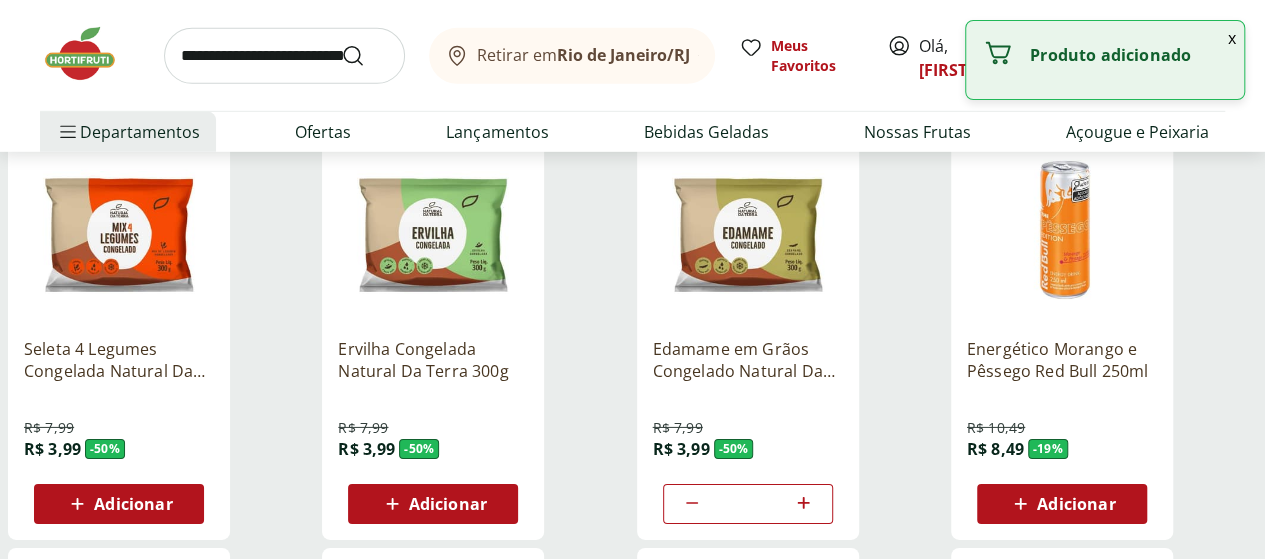 type on "*" 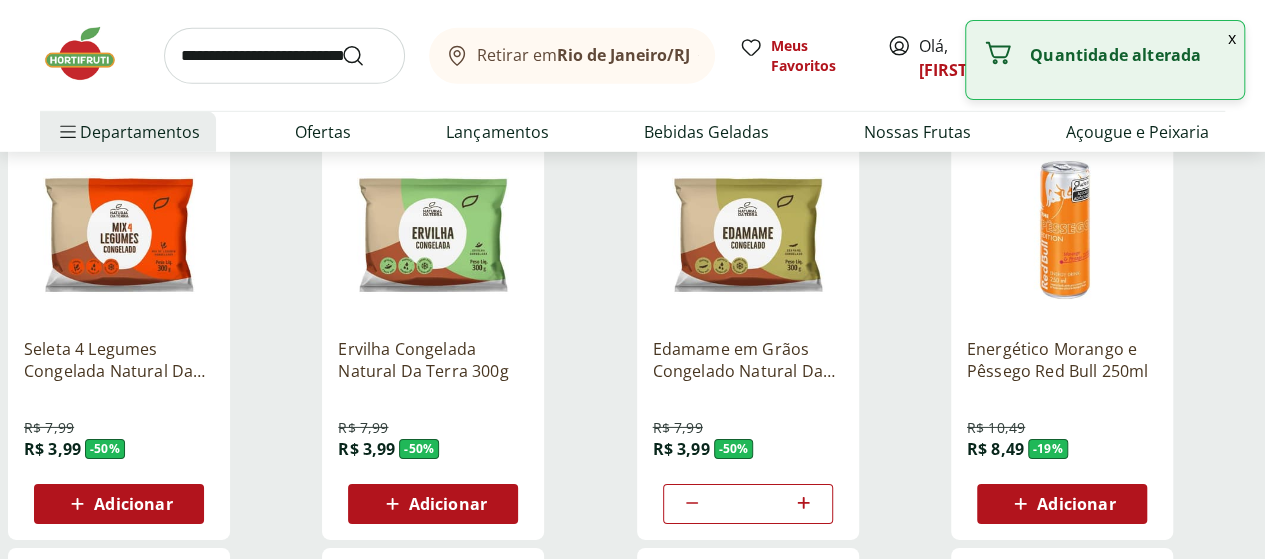 click on "Adicionar" at bounding box center (448, 504) 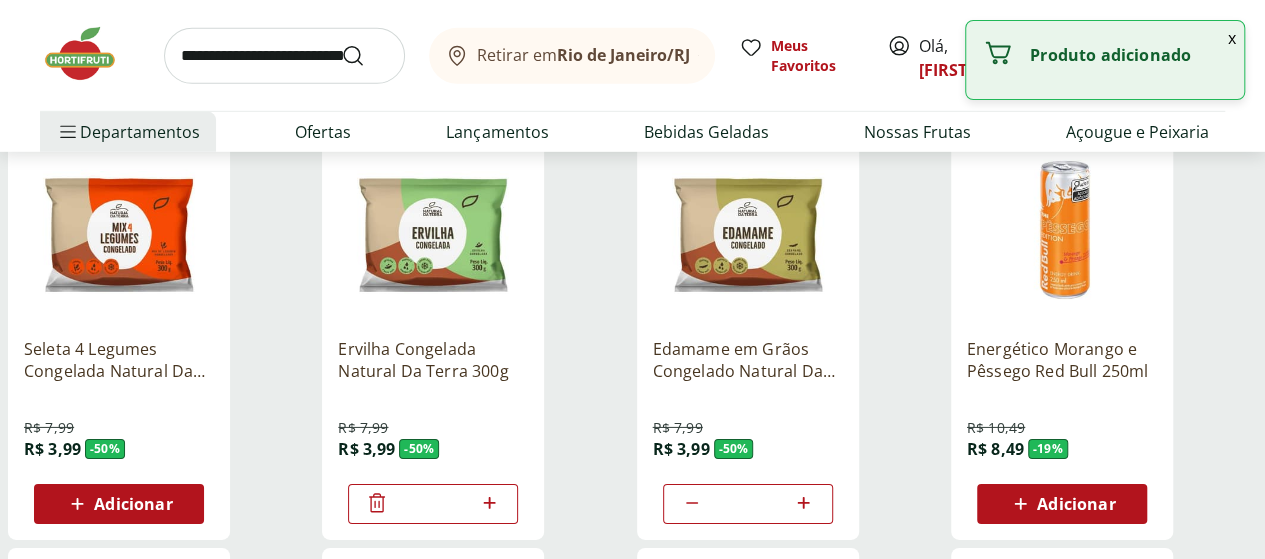 click 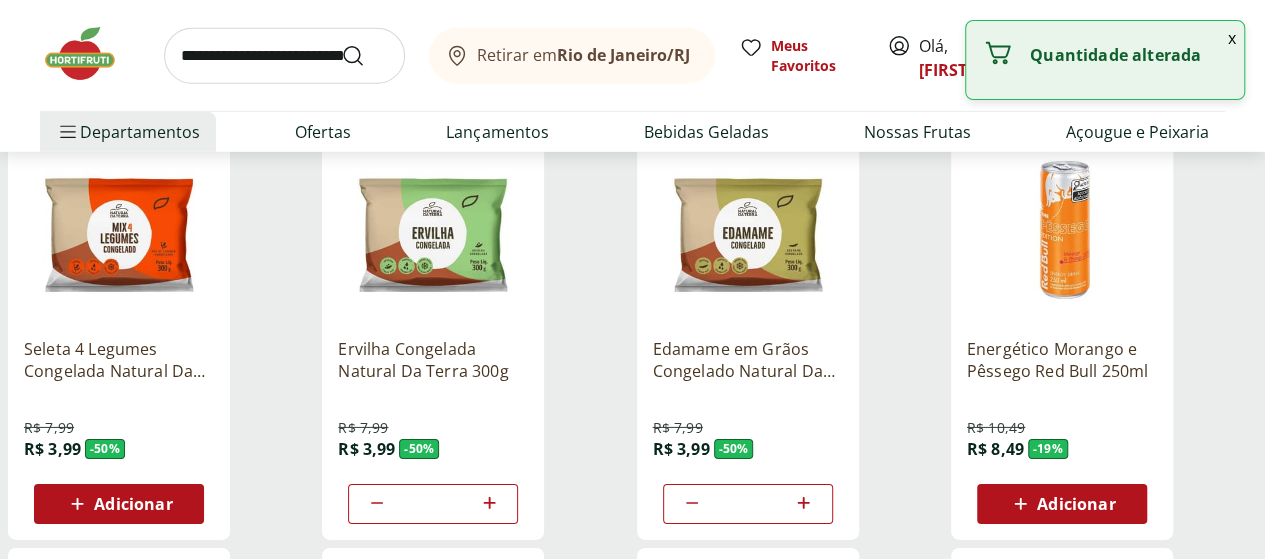 click on "Adicionar" at bounding box center (133, 504) 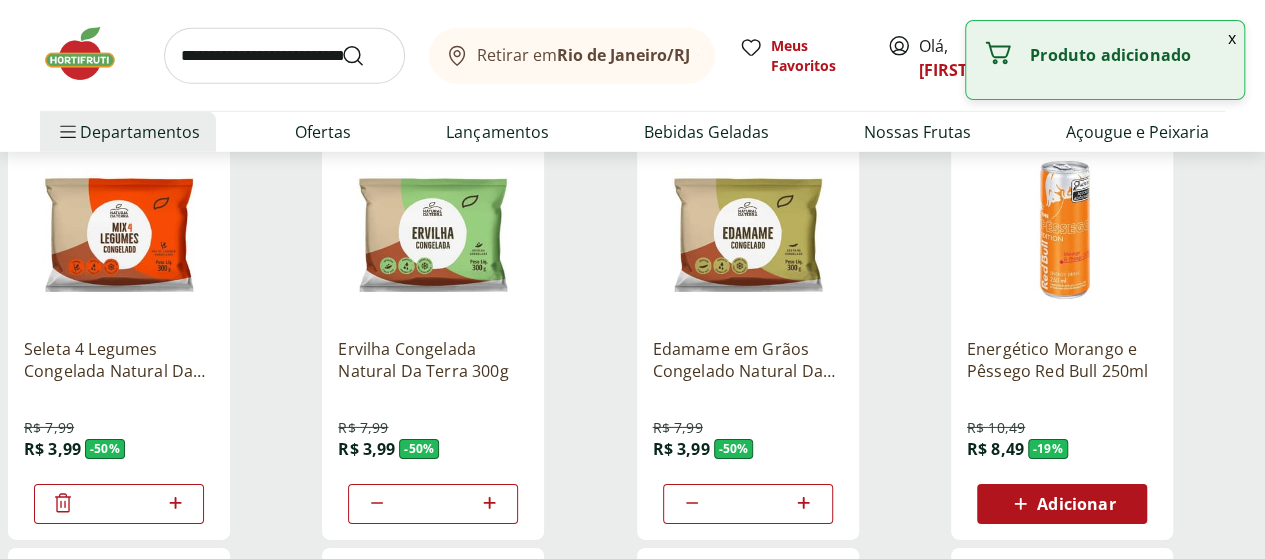 click 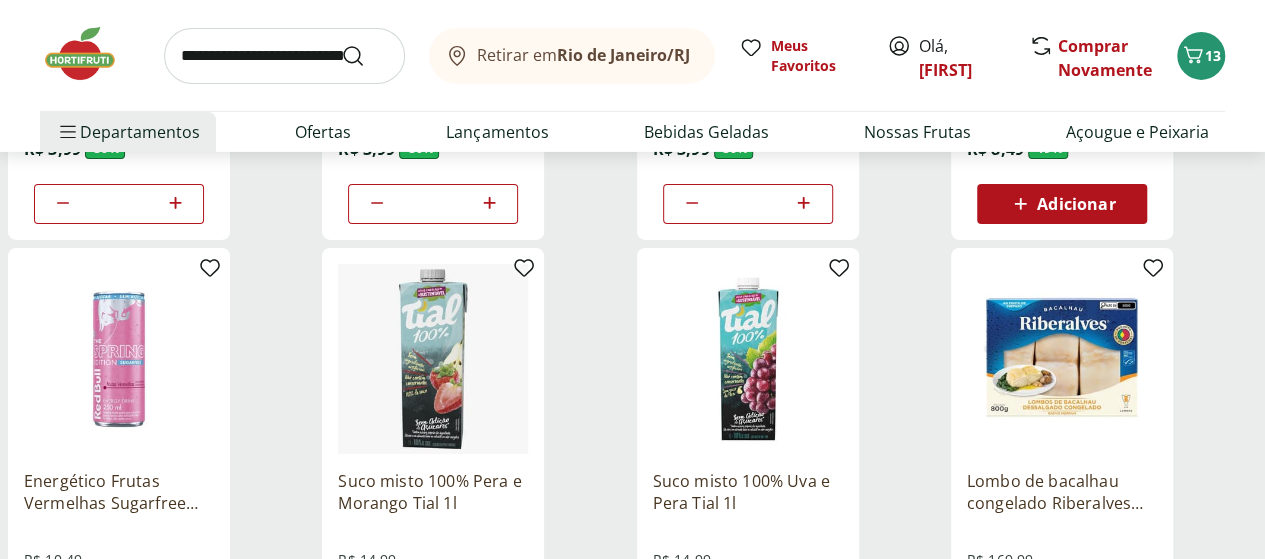 scroll, scrollTop: 7200, scrollLeft: 0, axis: vertical 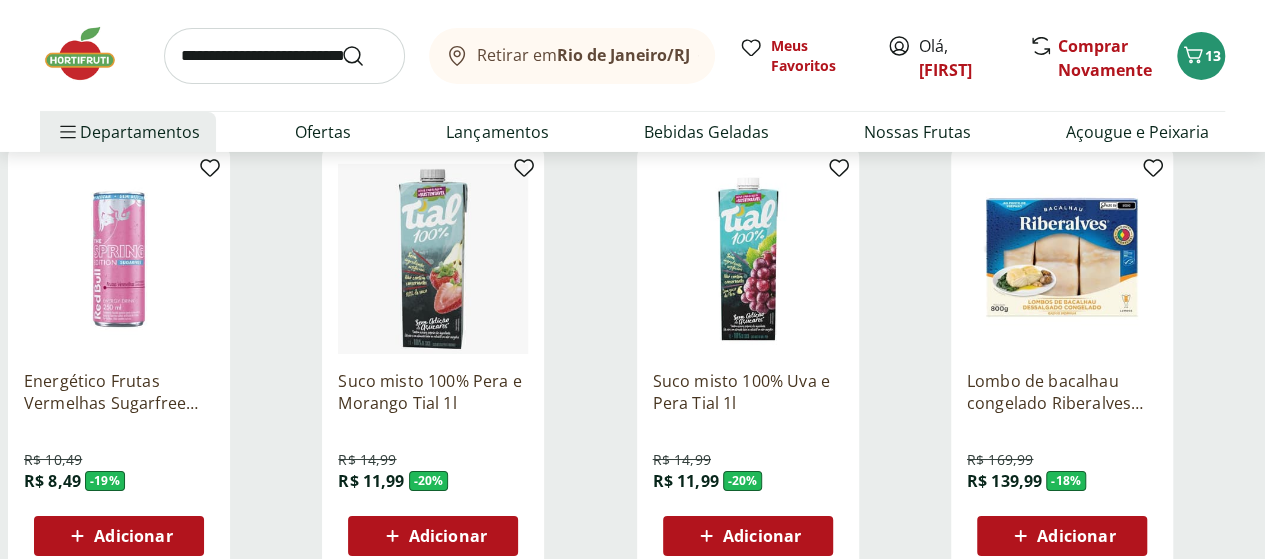 click on "Adicionar" at bounding box center (448, 536) 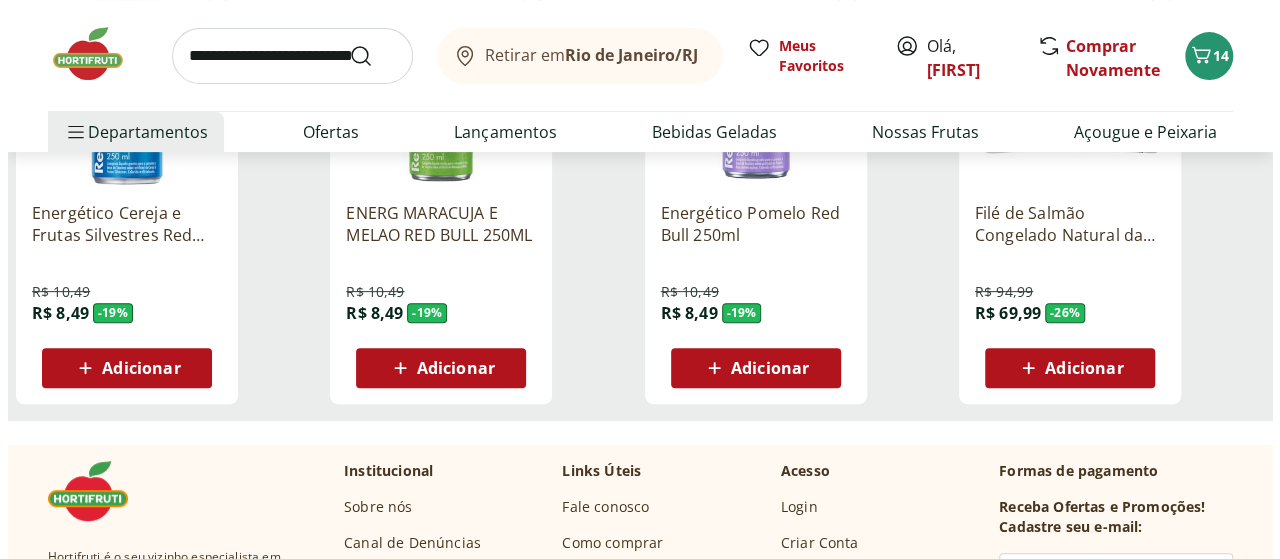 scroll, scrollTop: 7700, scrollLeft: 0, axis: vertical 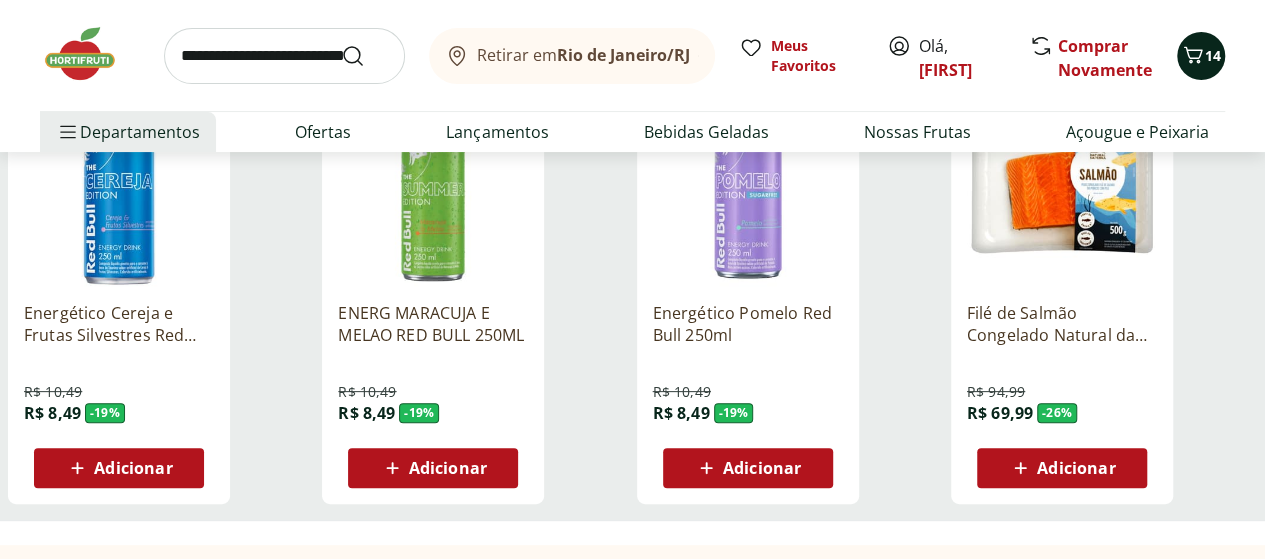 click on "14" at bounding box center [1213, 55] 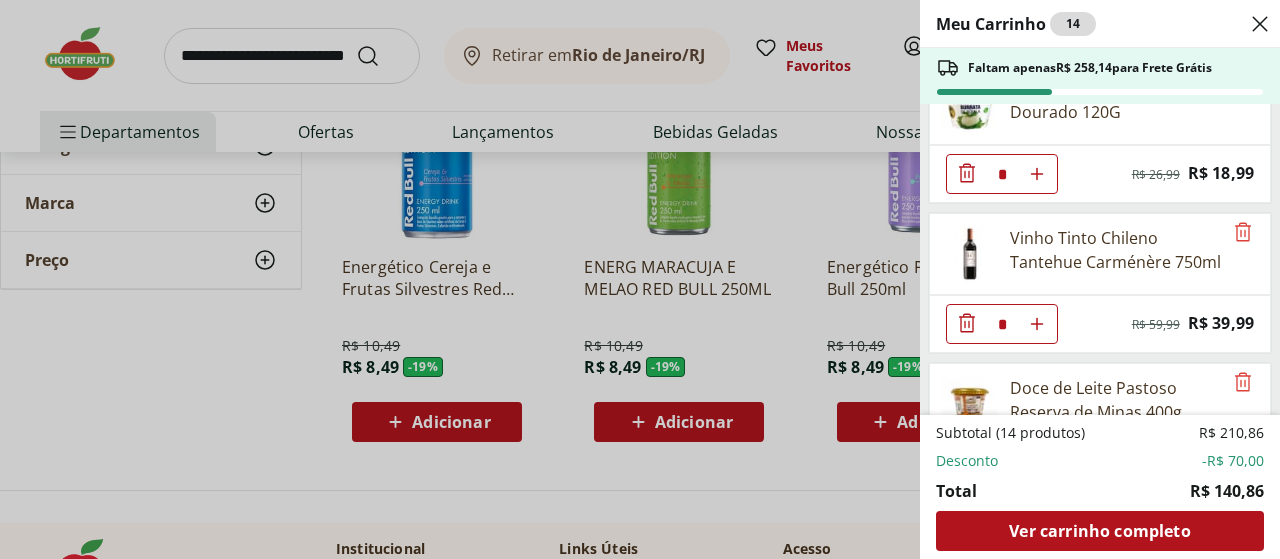 scroll, scrollTop: 300, scrollLeft: 0, axis: vertical 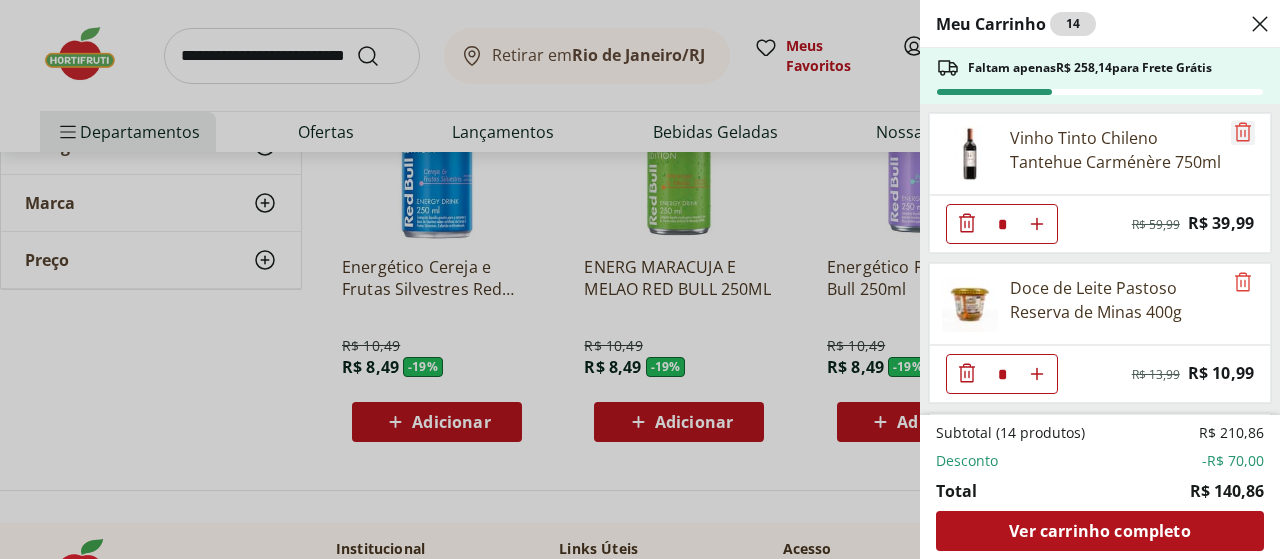 click 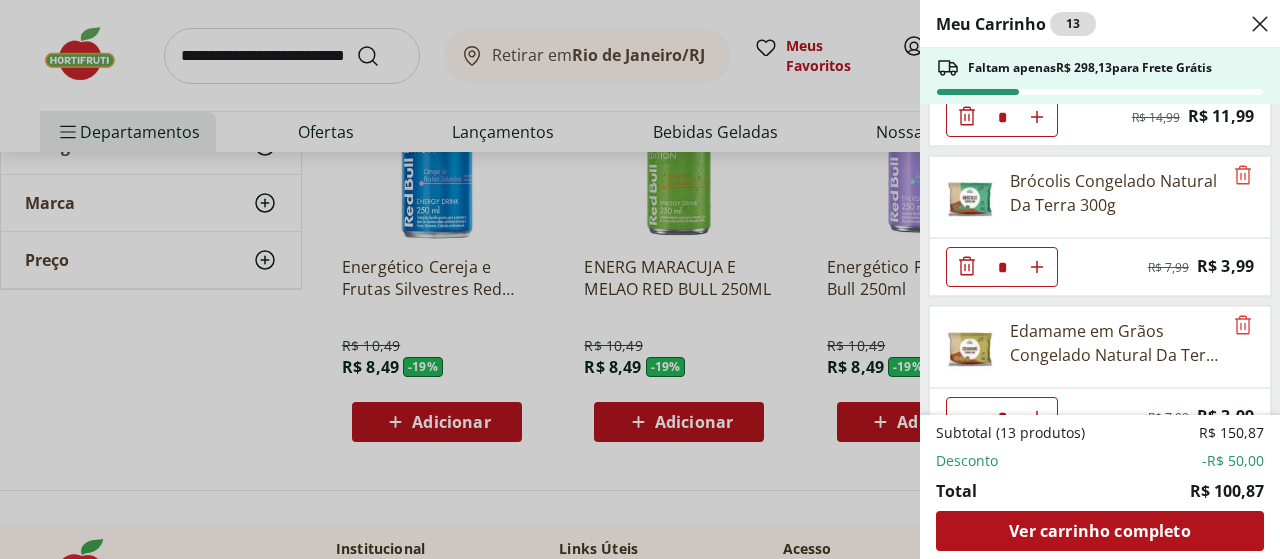 scroll, scrollTop: 752, scrollLeft: 0, axis: vertical 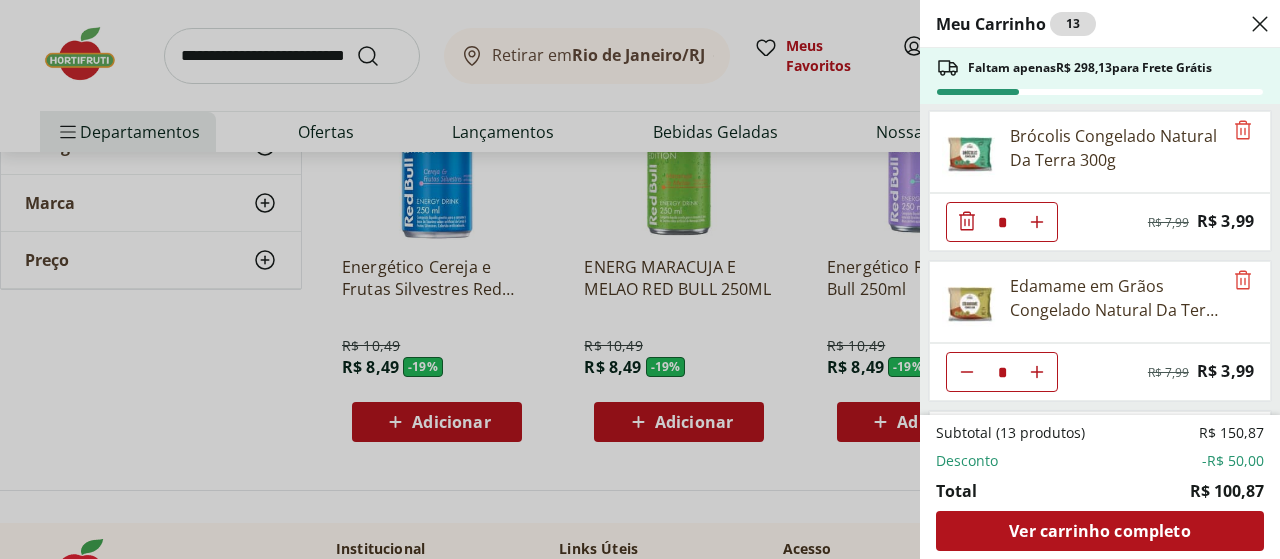 click 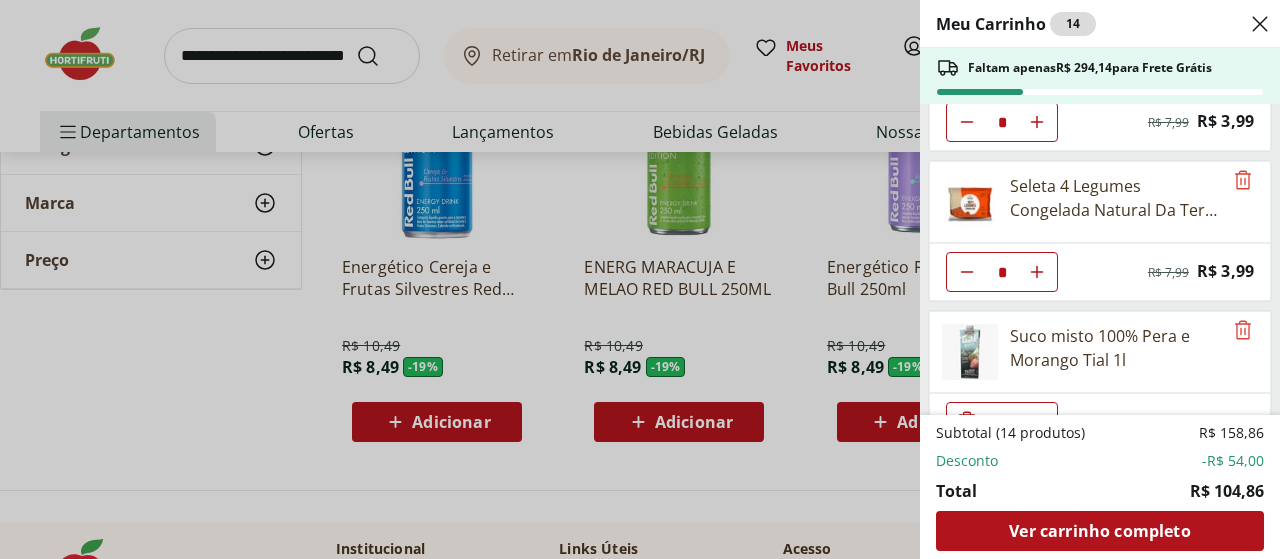 scroll, scrollTop: 1176, scrollLeft: 0, axis: vertical 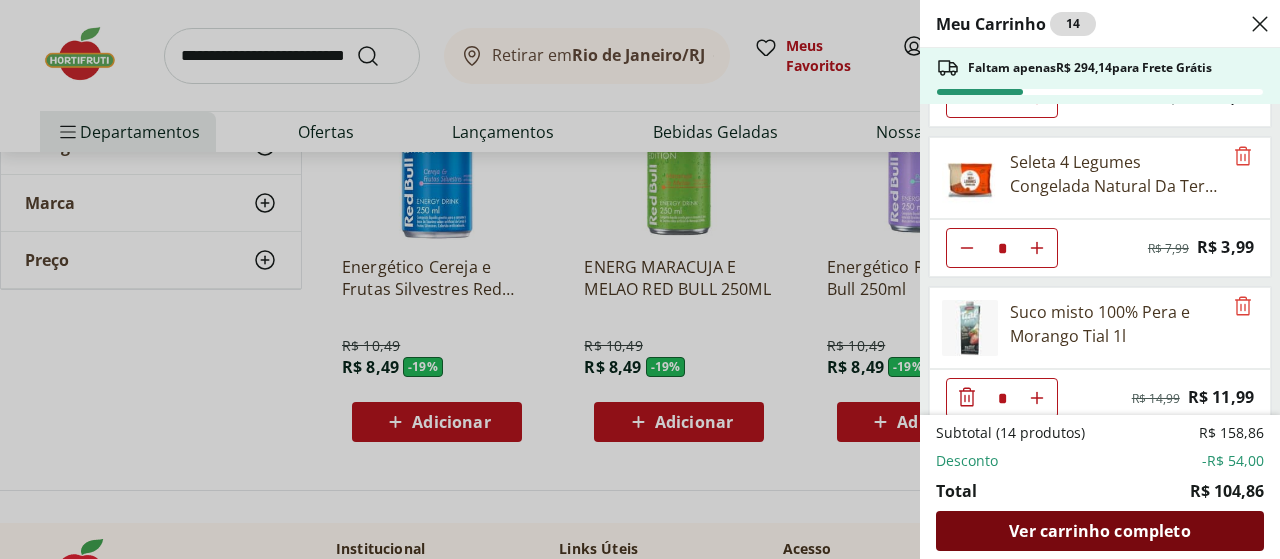 click on "Ver carrinho completo" at bounding box center (1099, 531) 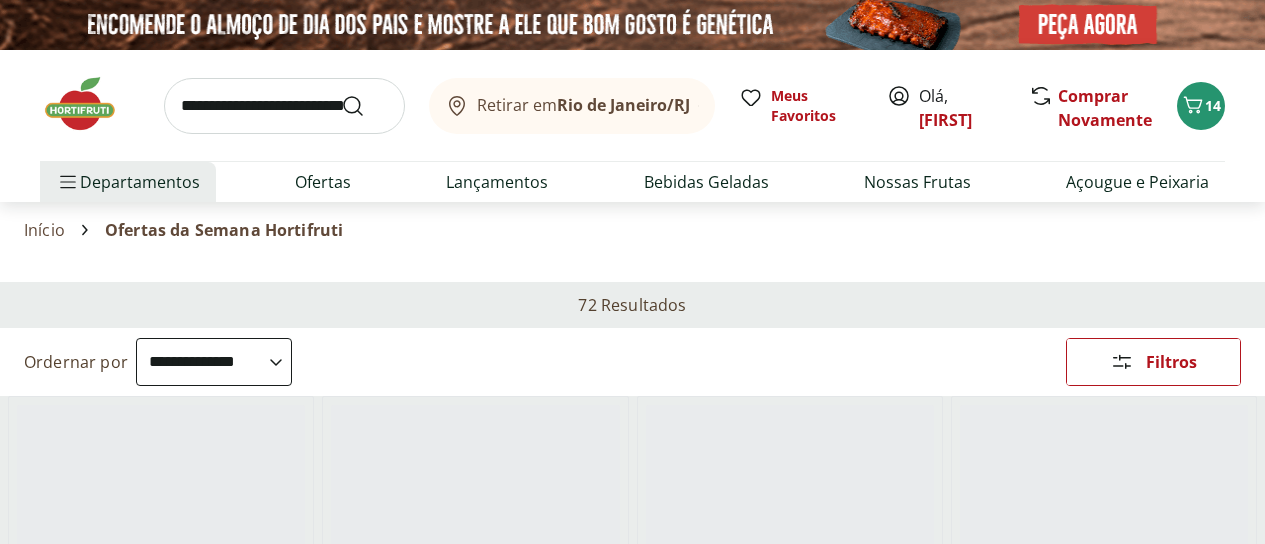 select on "**********" 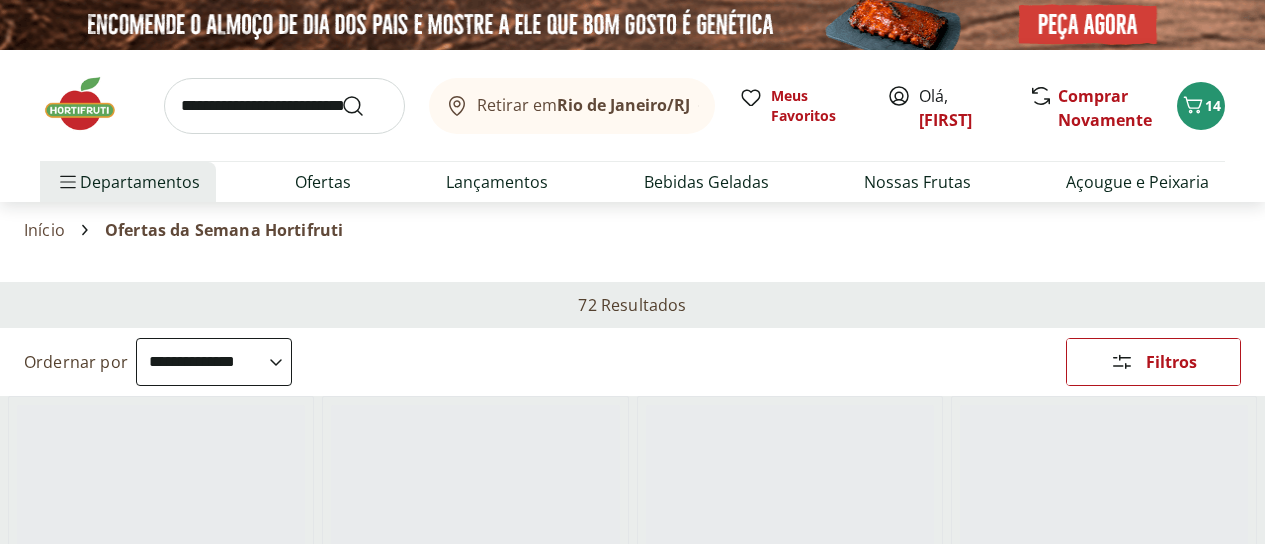 scroll, scrollTop: 0, scrollLeft: 0, axis: both 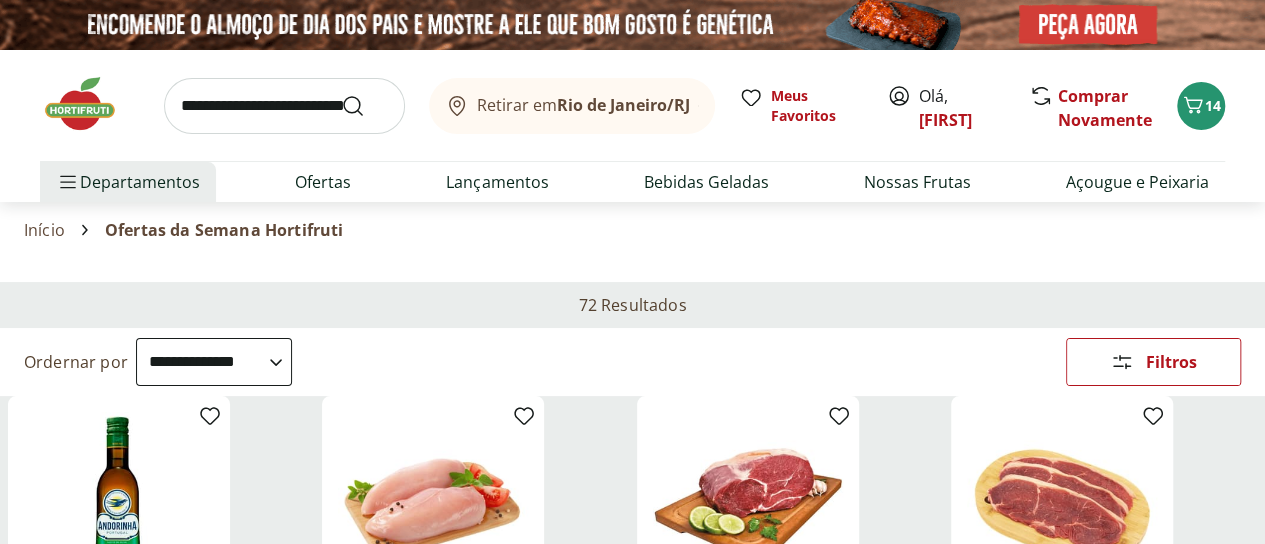 click on "Rio de Janeiro/RJ" at bounding box center [623, 105] 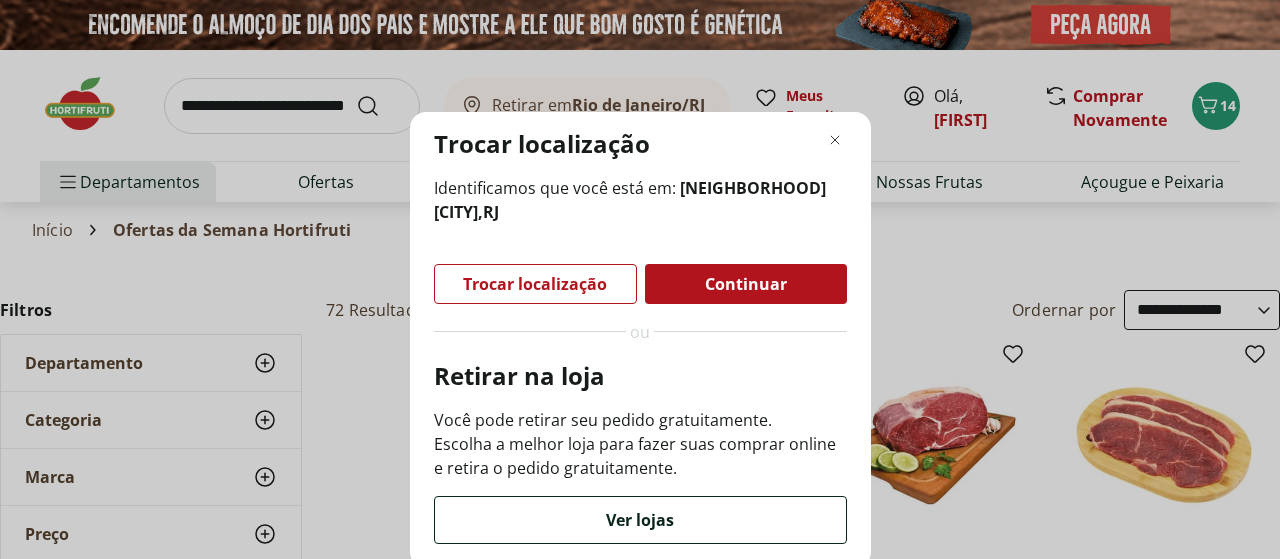 click on "Ver lojas" at bounding box center (640, 520) 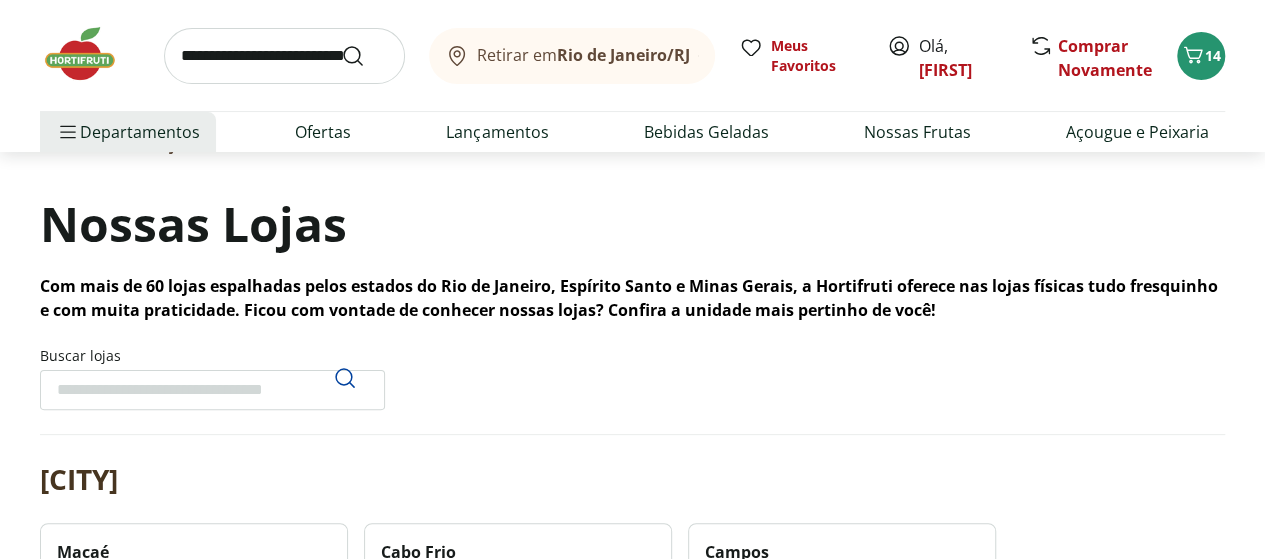 scroll, scrollTop: 200, scrollLeft: 0, axis: vertical 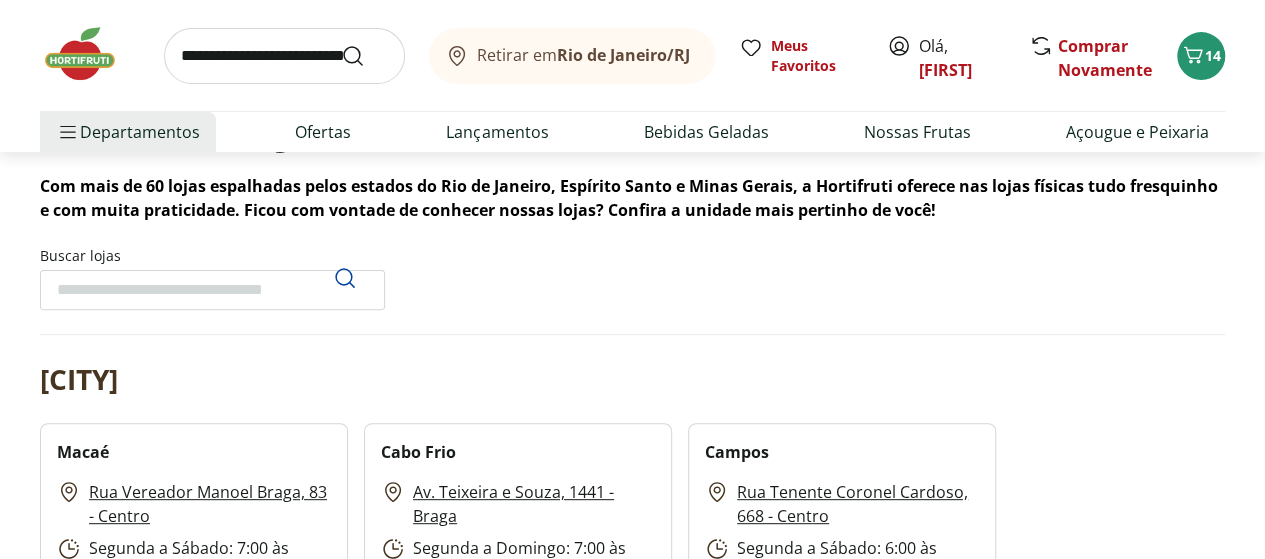 click on "Buscar lojas" at bounding box center [212, 290] 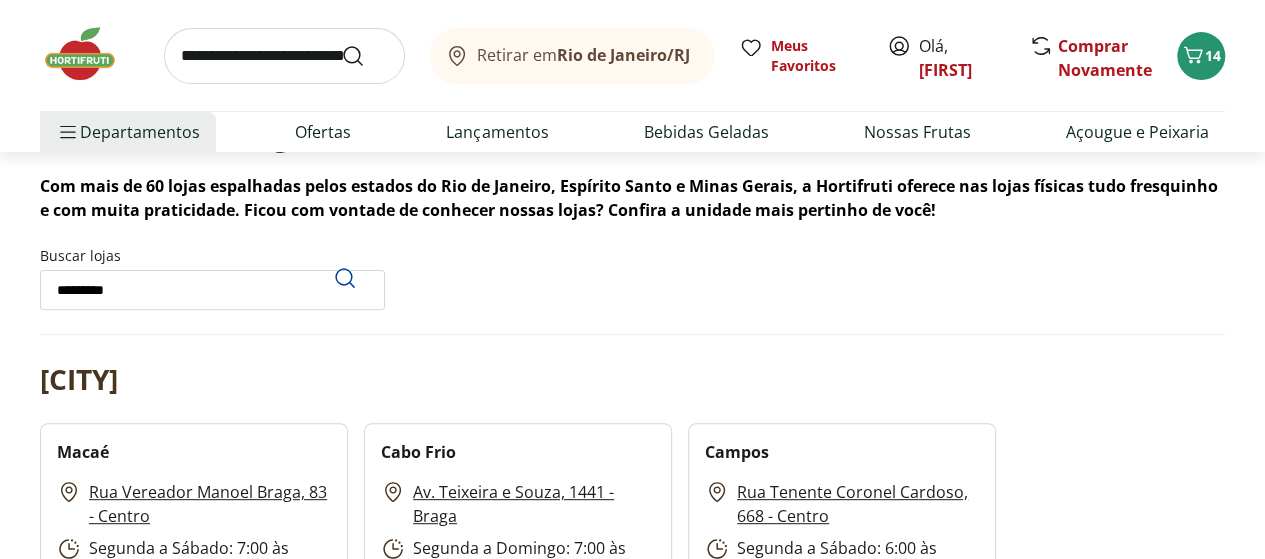 type on "*********" 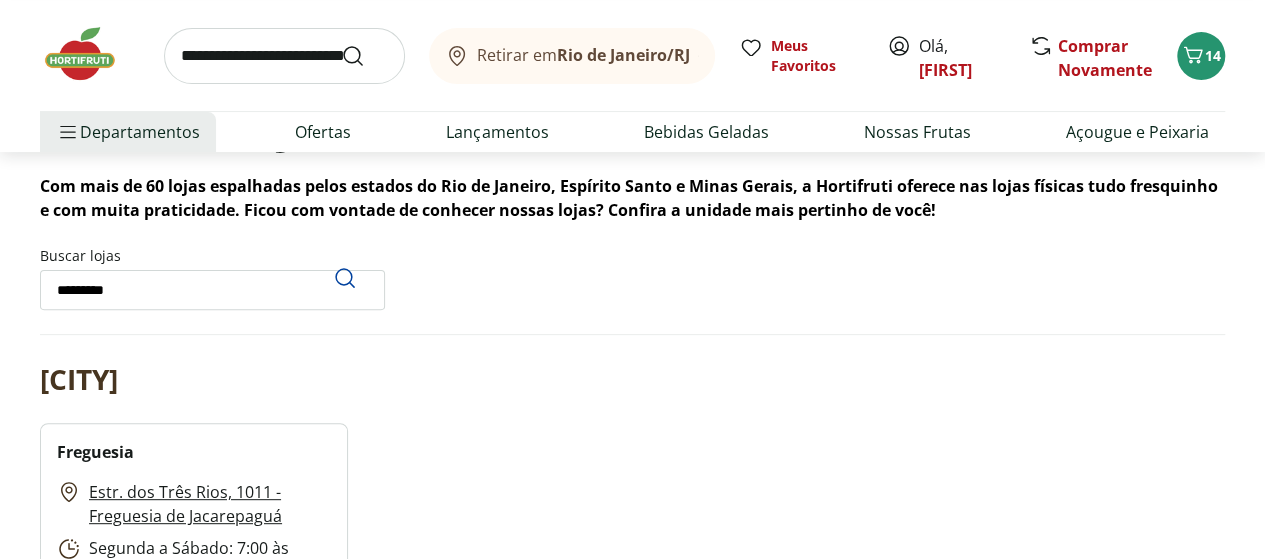scroll, scrollTop: 400, scrollLeft: 0, axis: vertical 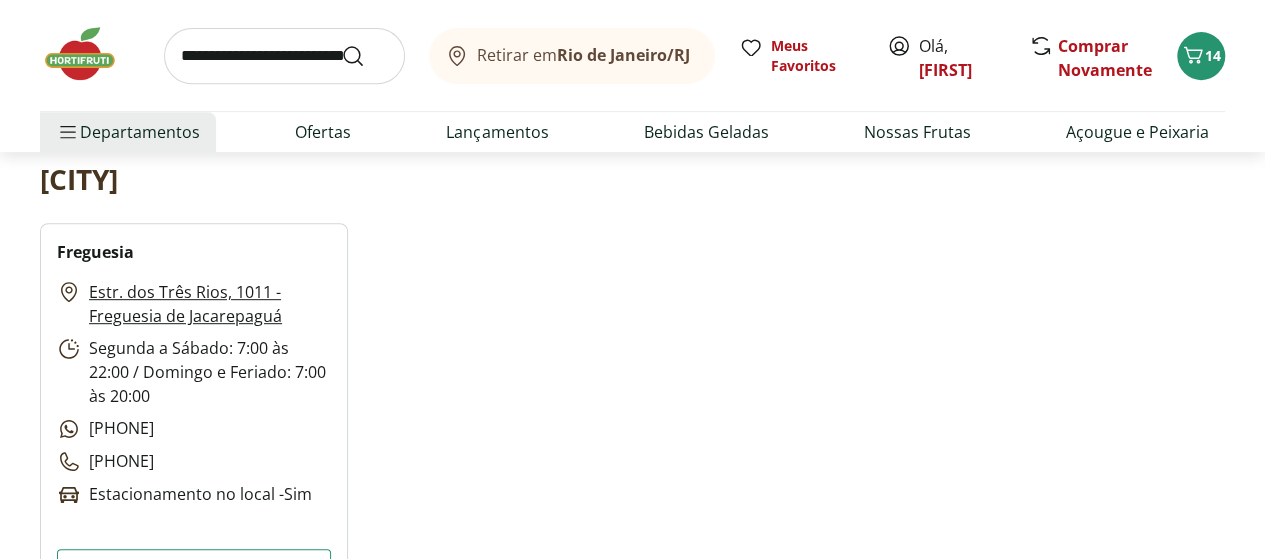 click on "Estr. dos Três Rios, 1011 - Freguesia de Jacarepaguá" at bounding box center (210, 304) 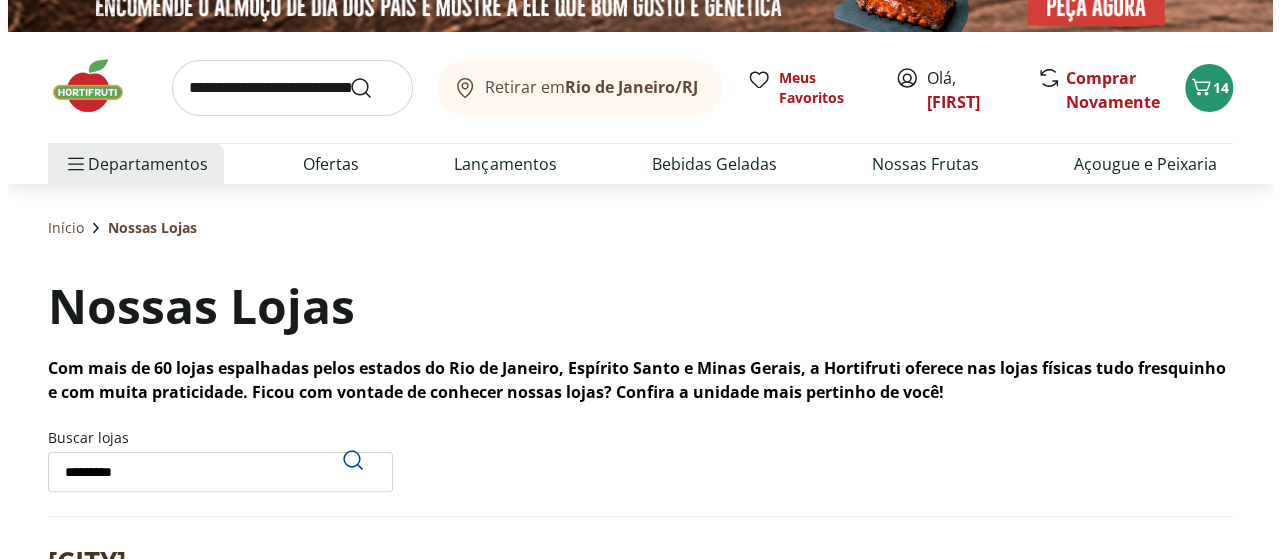 scroll, scrollTop: 0, scrollLeft: 0, axis: both 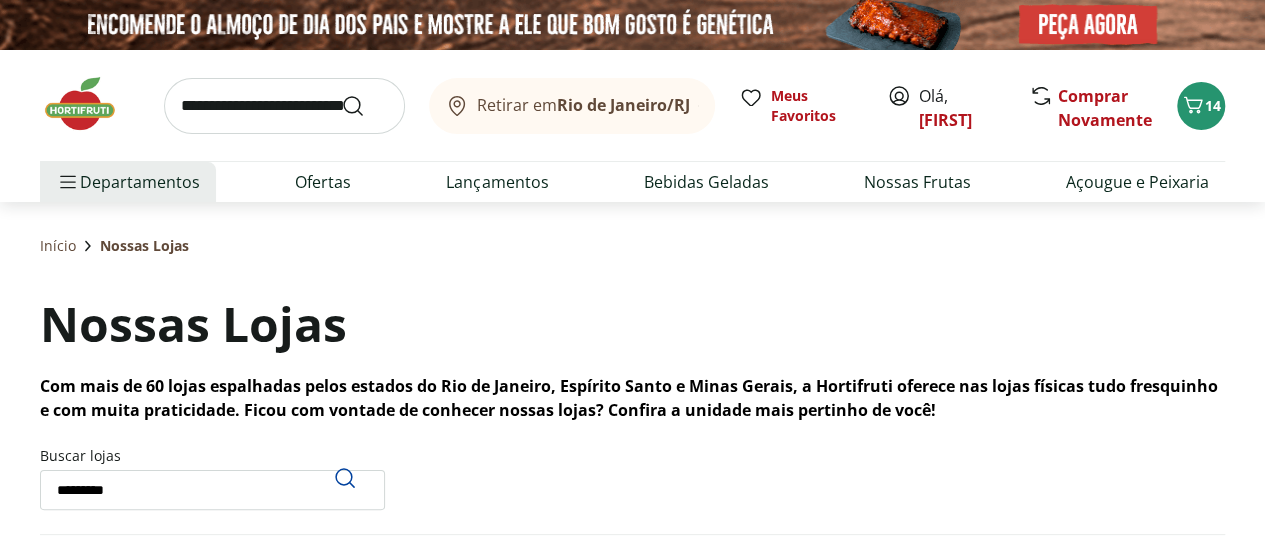 click on "Retirar em  Rio de Janeiro/RJ" at bounding box center [583, 105] 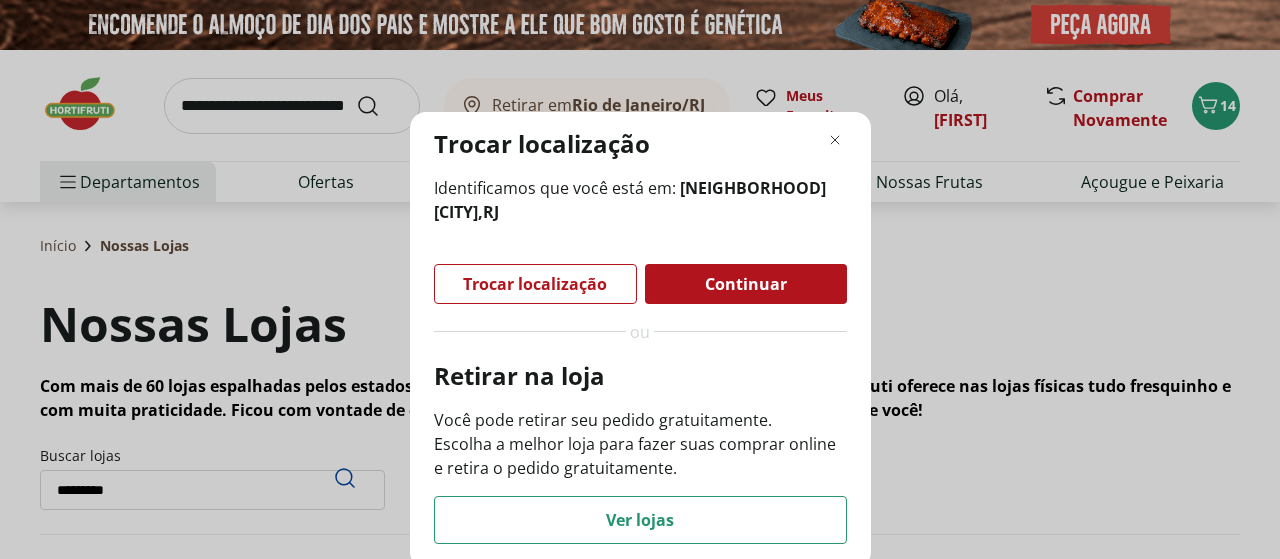 click on "Trocar localização" at bounding box center [535, 284] 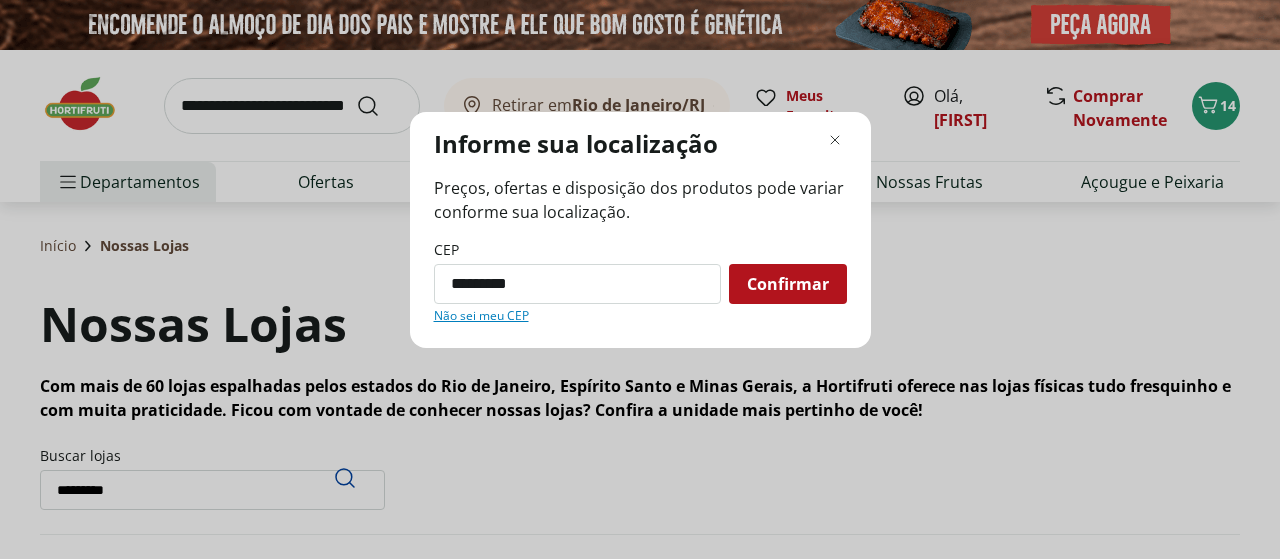 click on "Confirmar" at bounding box center [788, 284] 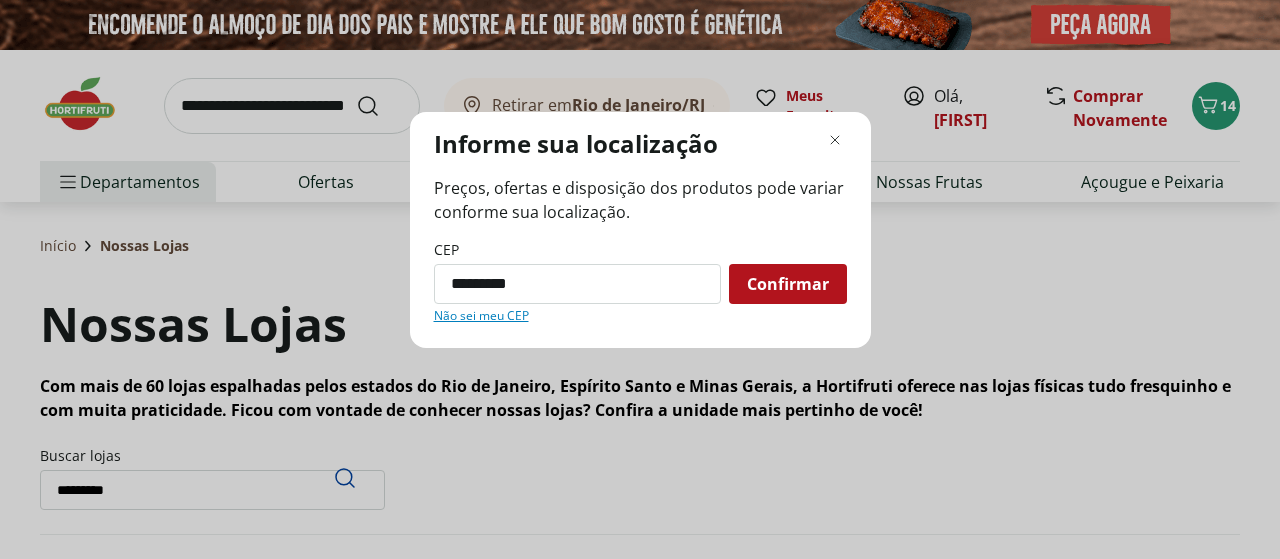 click on "Confirmar" at bounding box center [788, 284] 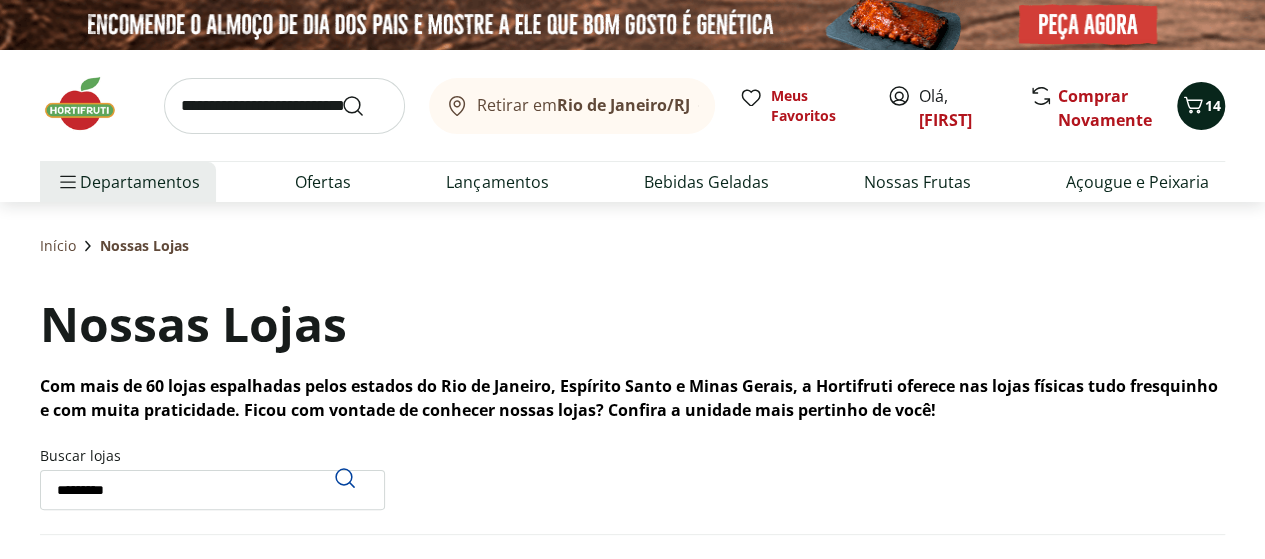 click 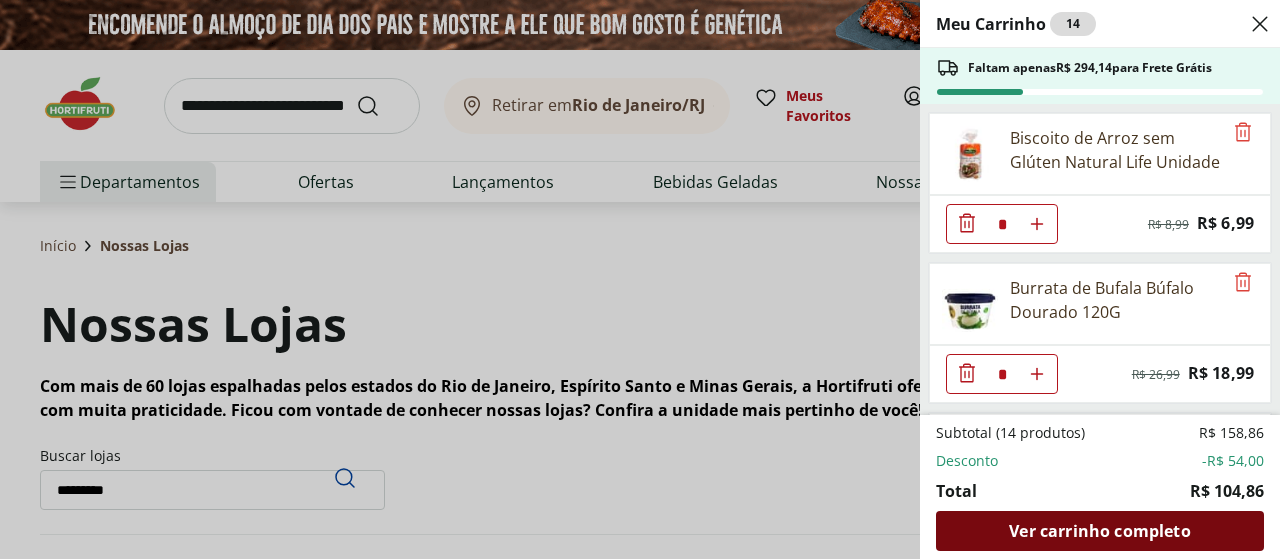 click on "Ver carrinho completo" at bounding box center (1099, 531) 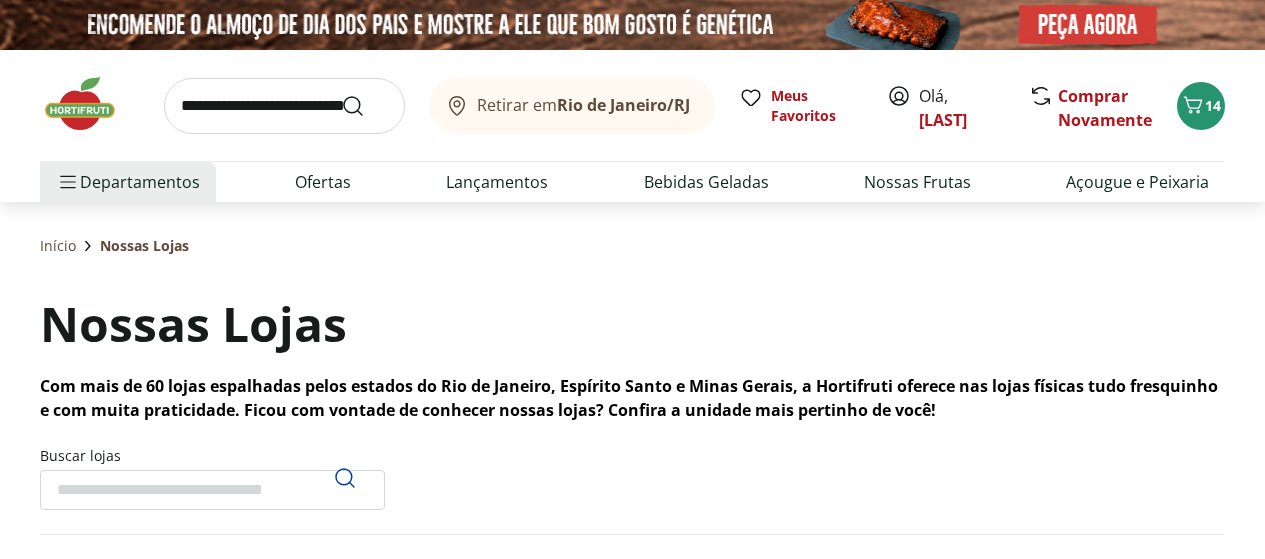 scroll, scrollTop: 0, scrollLeft: 0, axis: both 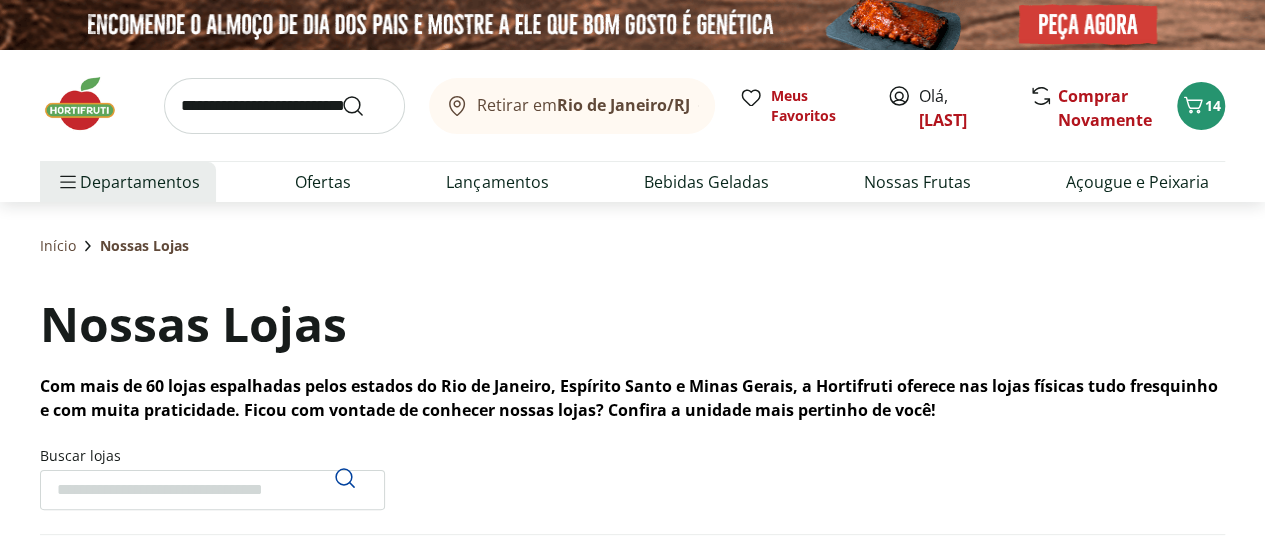 click on "Buscar lojas" at bounding box center (212, 490) 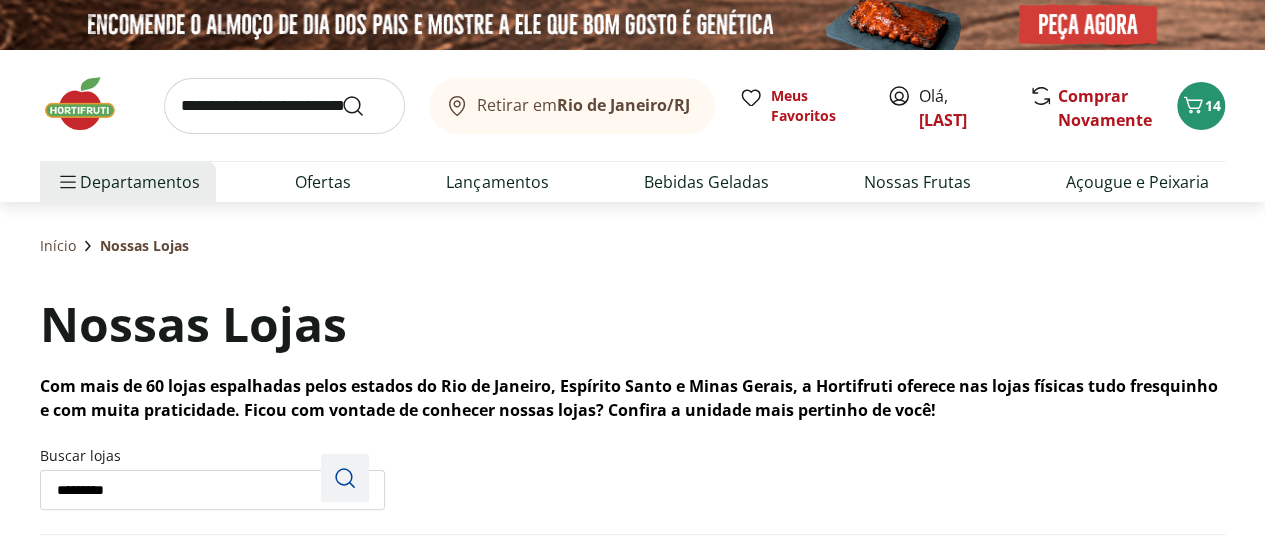 type on "*********" 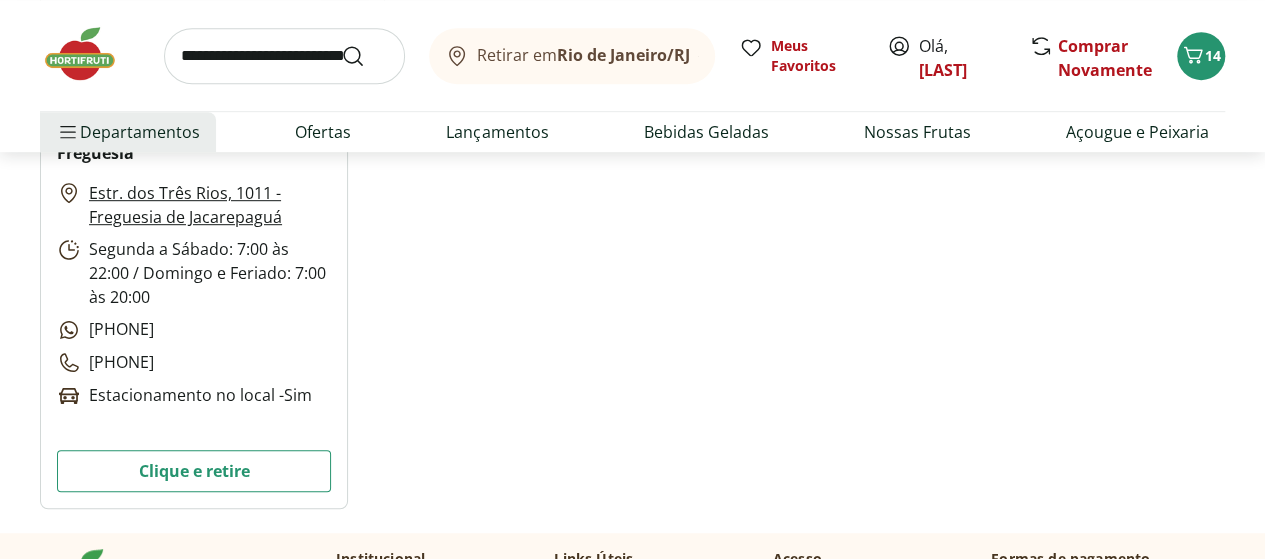 scroll, scrollTop: 500, scrollLeft: 0, axis: vertical 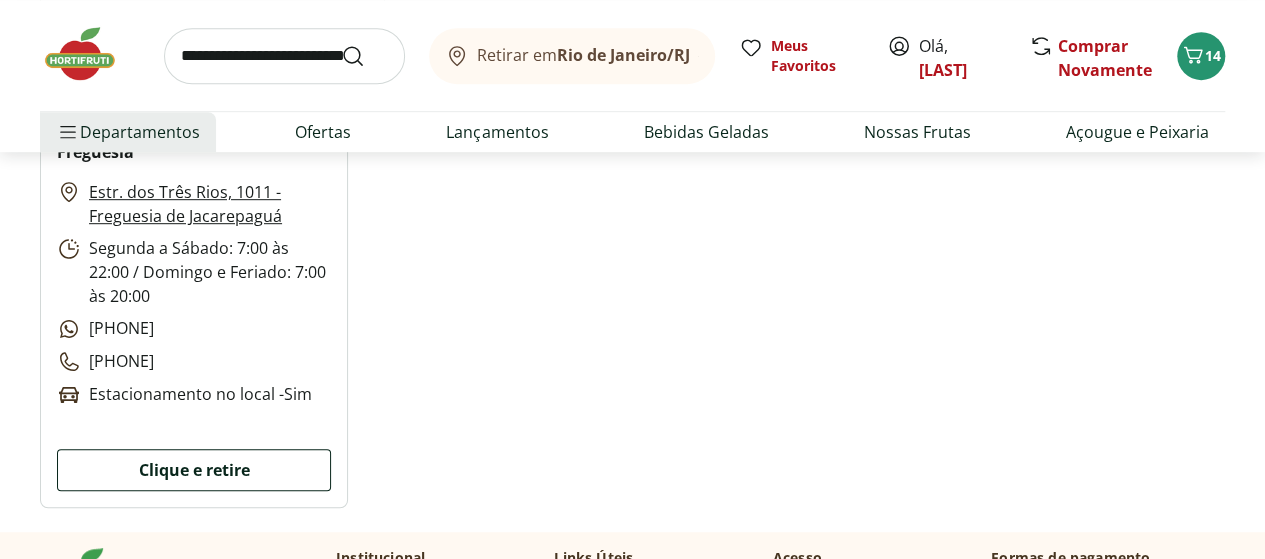 click on "Clique e retire" at bounding box center [194, 470] 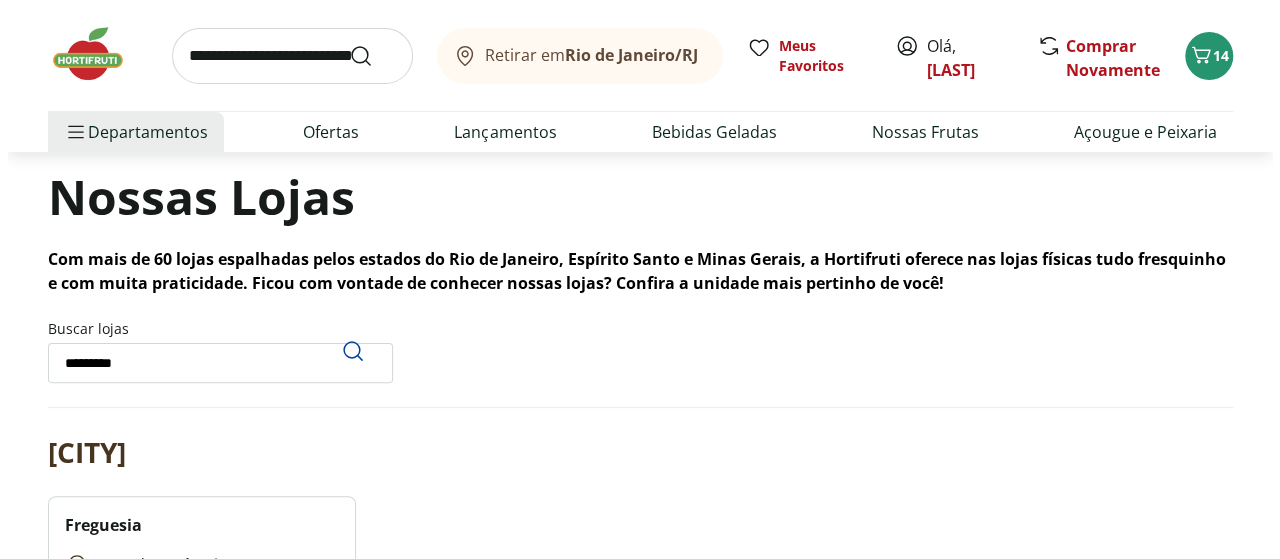 scroll, scrollTop: 0, scrollLeft: 0, axis: both 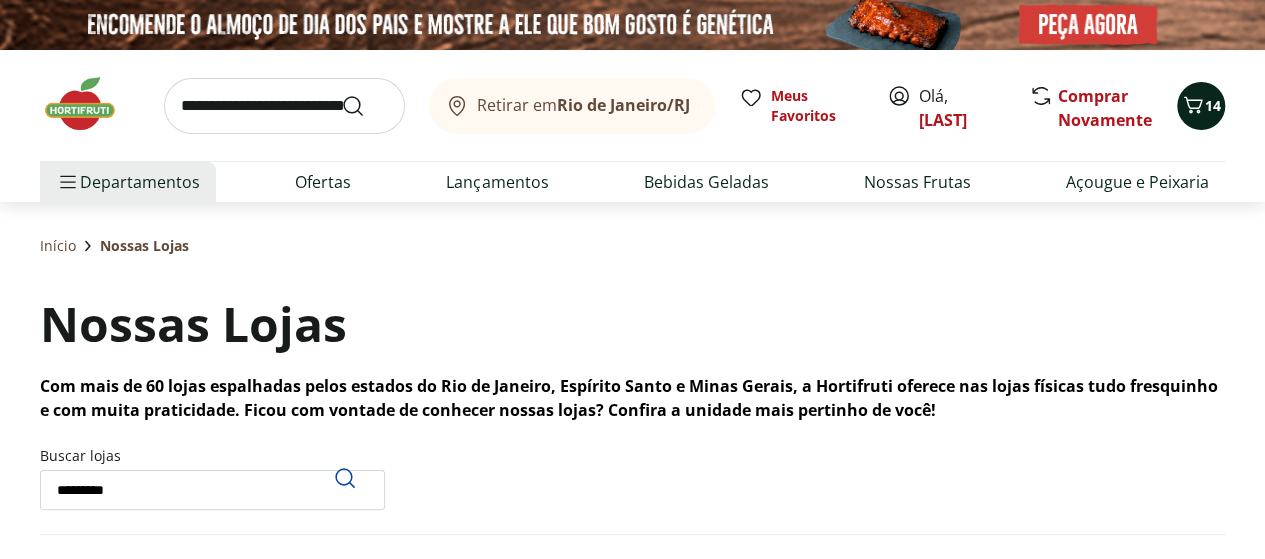 click 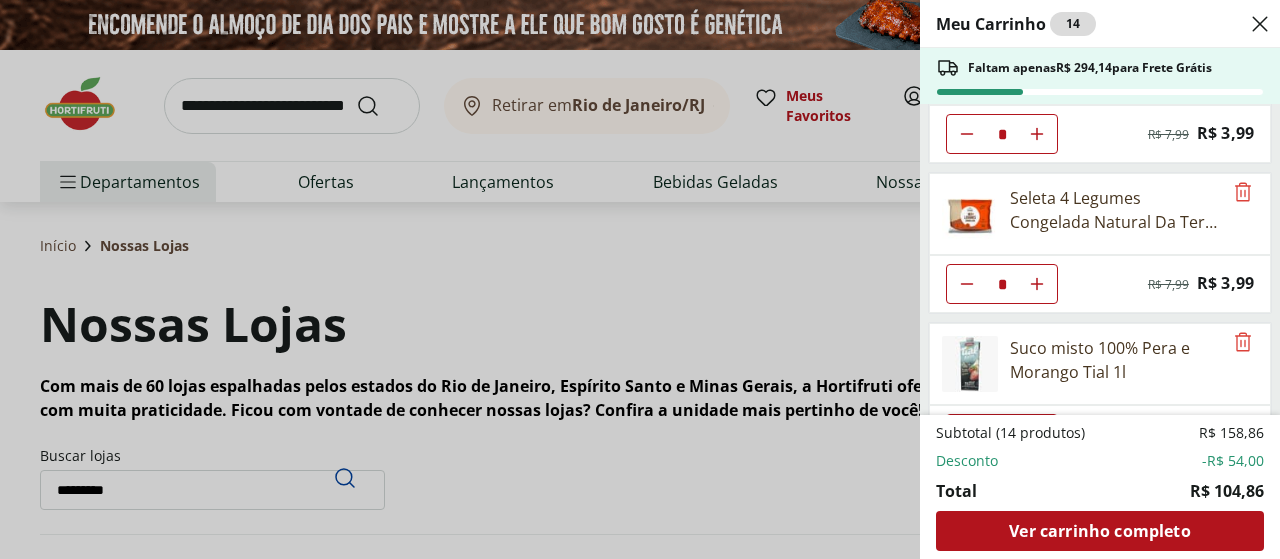 scroll, scrollTop: 1176, scrollLeft: 0, axis: vertical 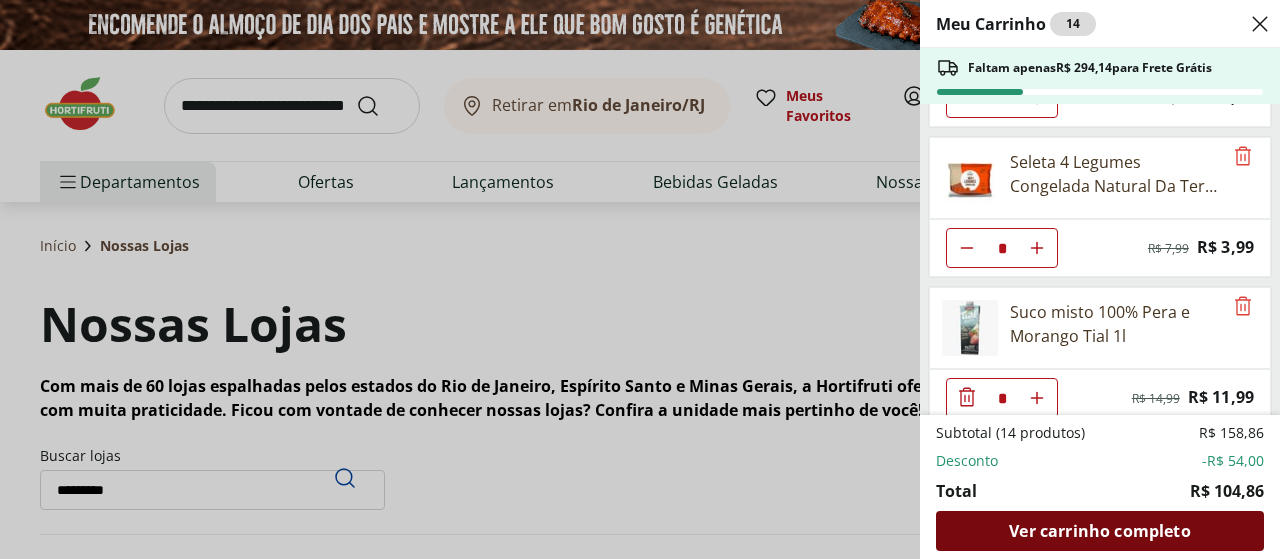 click on "Ver carrinho completo" at bounding box center (1099, 531) 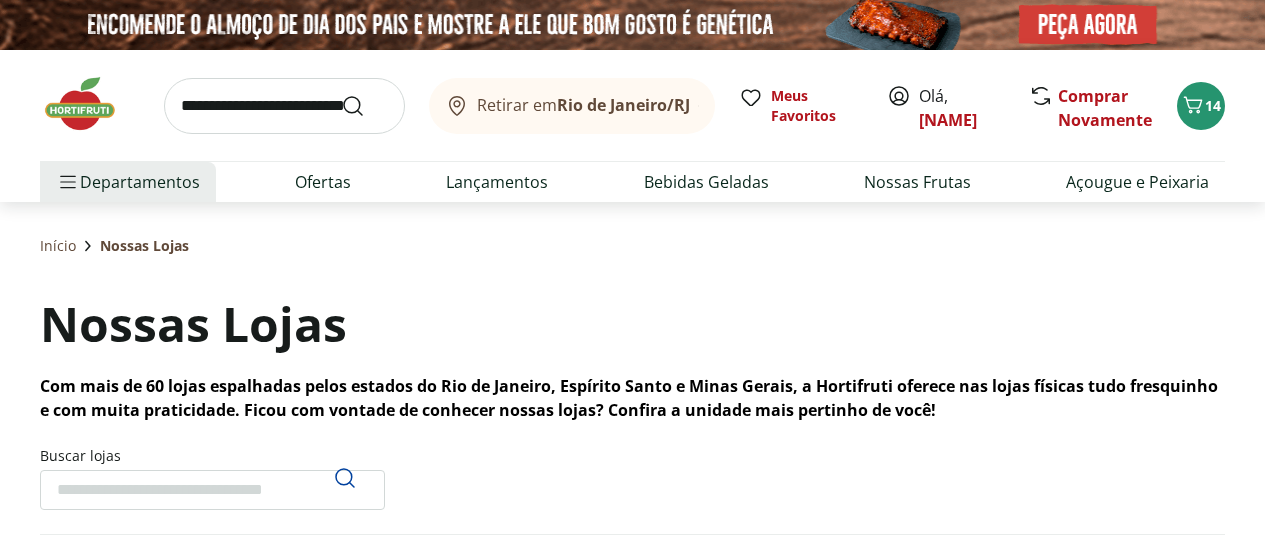 scroll, scrollTop: 0, scrollLeft: 0, axis: both 